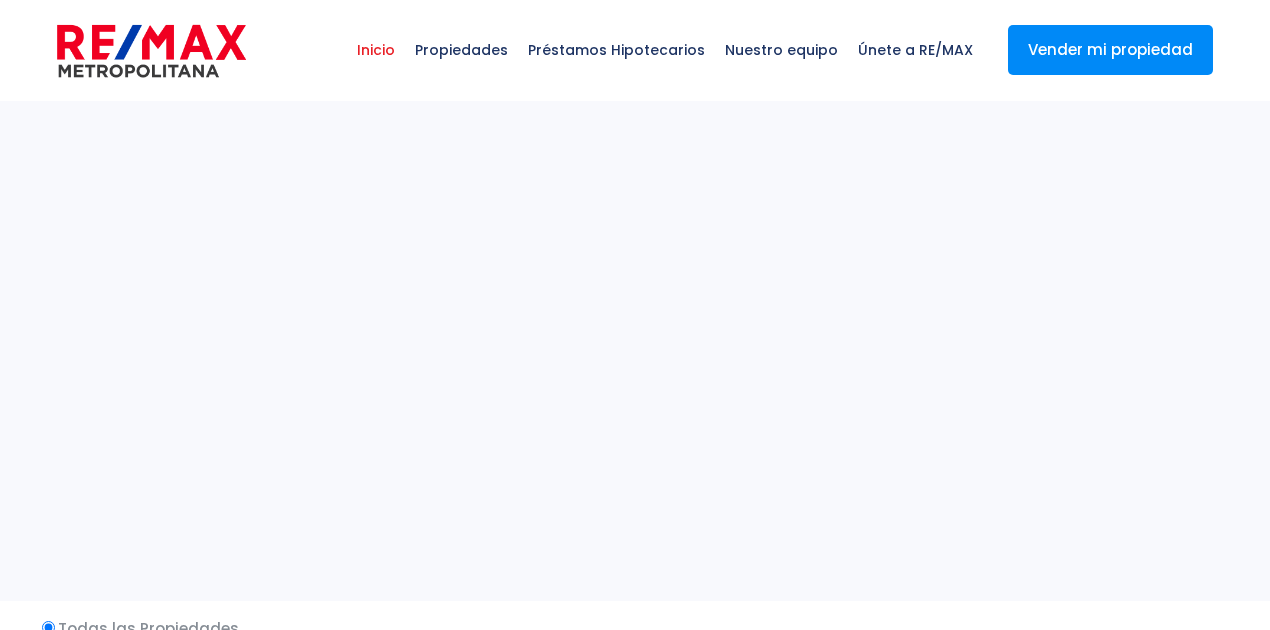 select 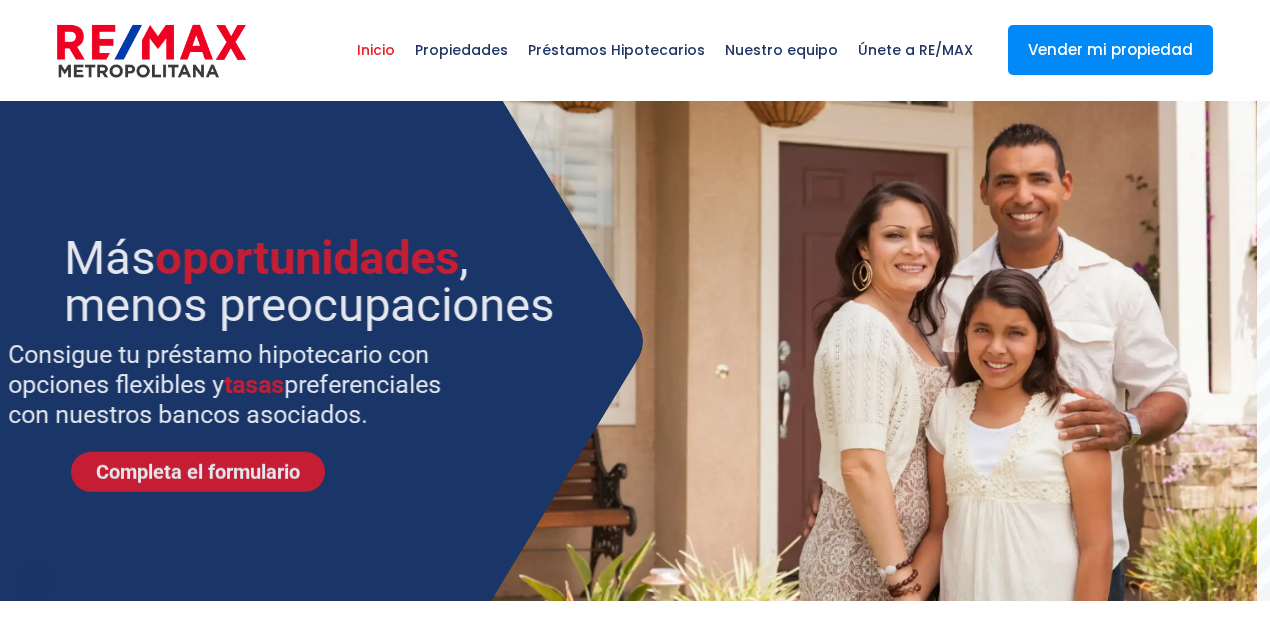 scroll, scrollTop: 0, scrollLeft: 0, axis: both 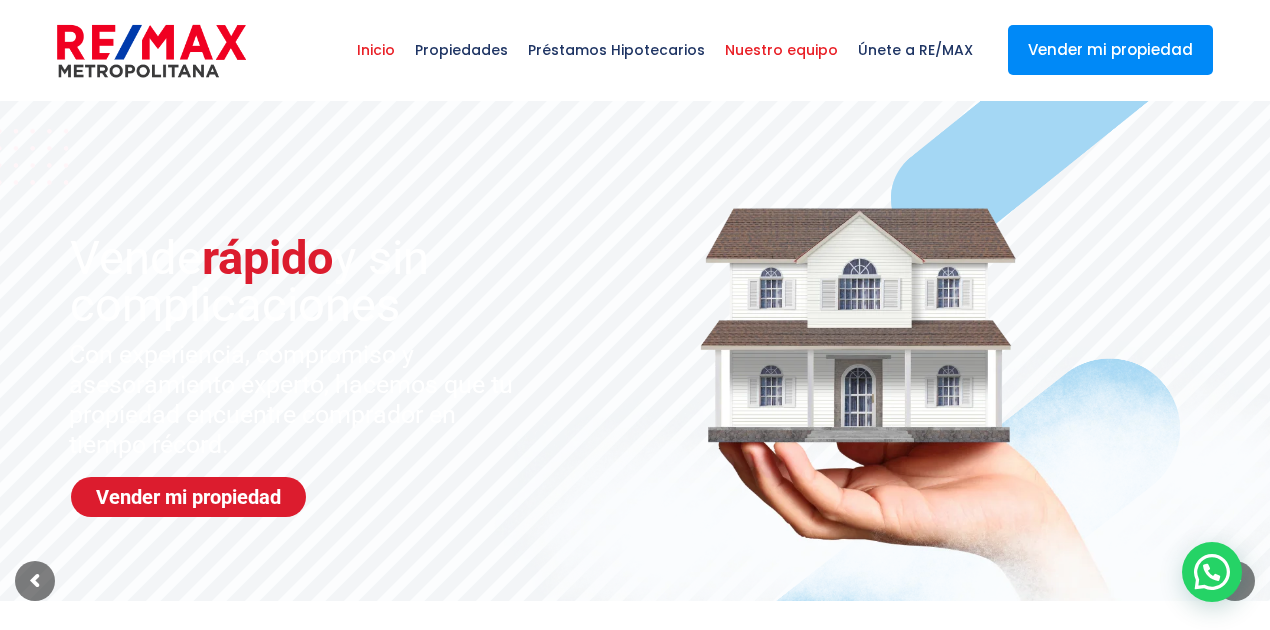 click on "Nuestro equipo" at bounding box center [781, 50] 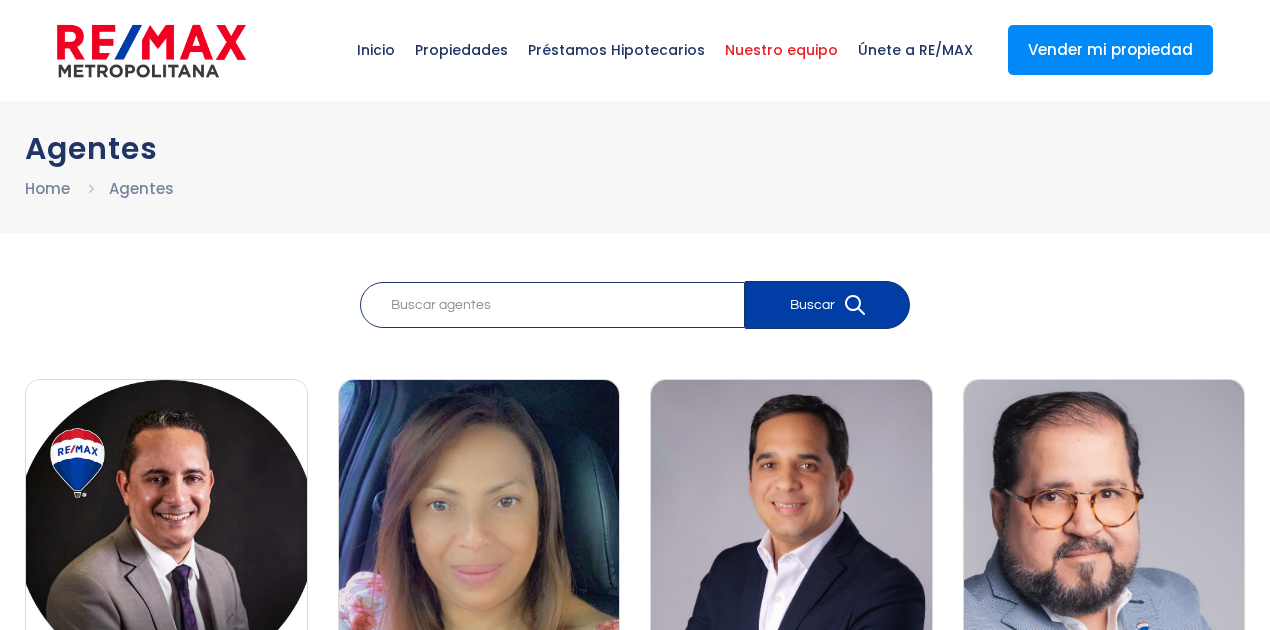 scroll, scrollTop: 0, scrollLeft: 0, axis: both 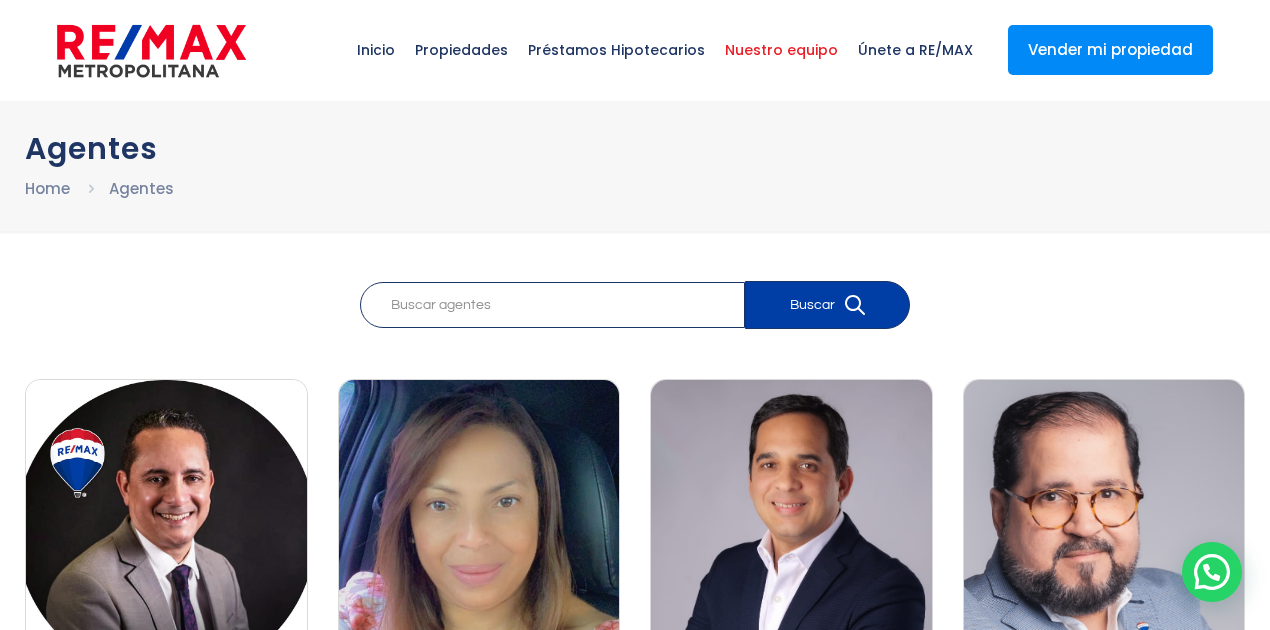 drag, startPoint x: 1276, startPoint y: 36, endPoint x: 1206, endPoint y: 10, distance: 74.672615 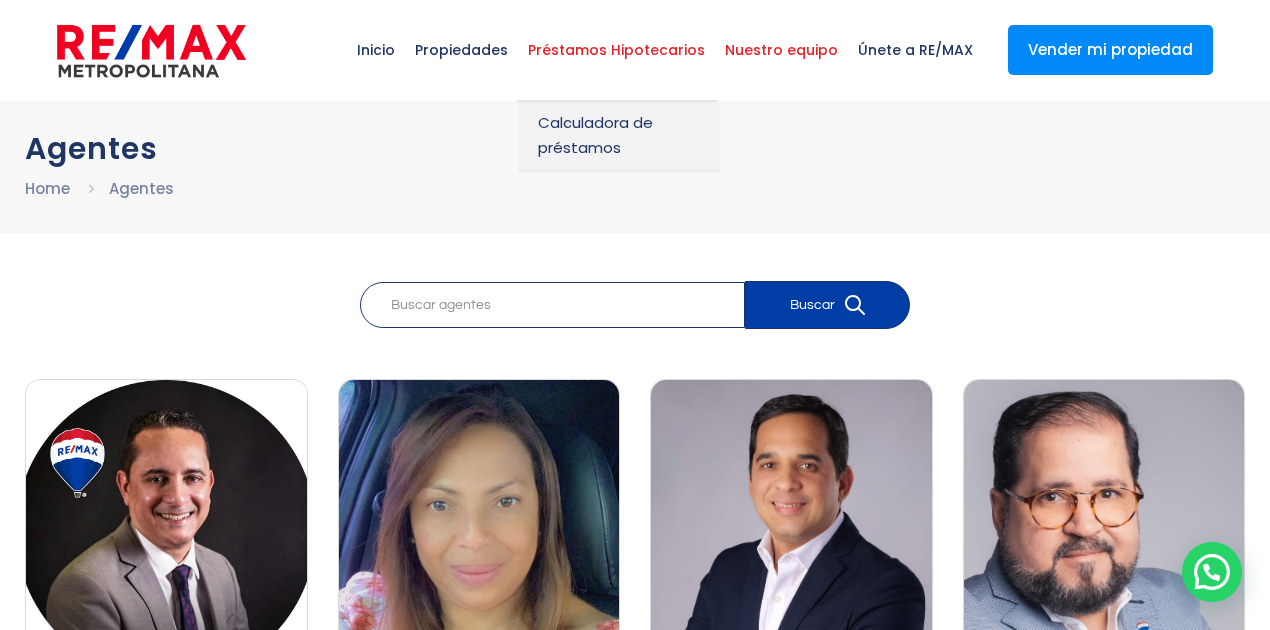 click on "Préstamos Hipotecarios" at bounding box center [616, 50] 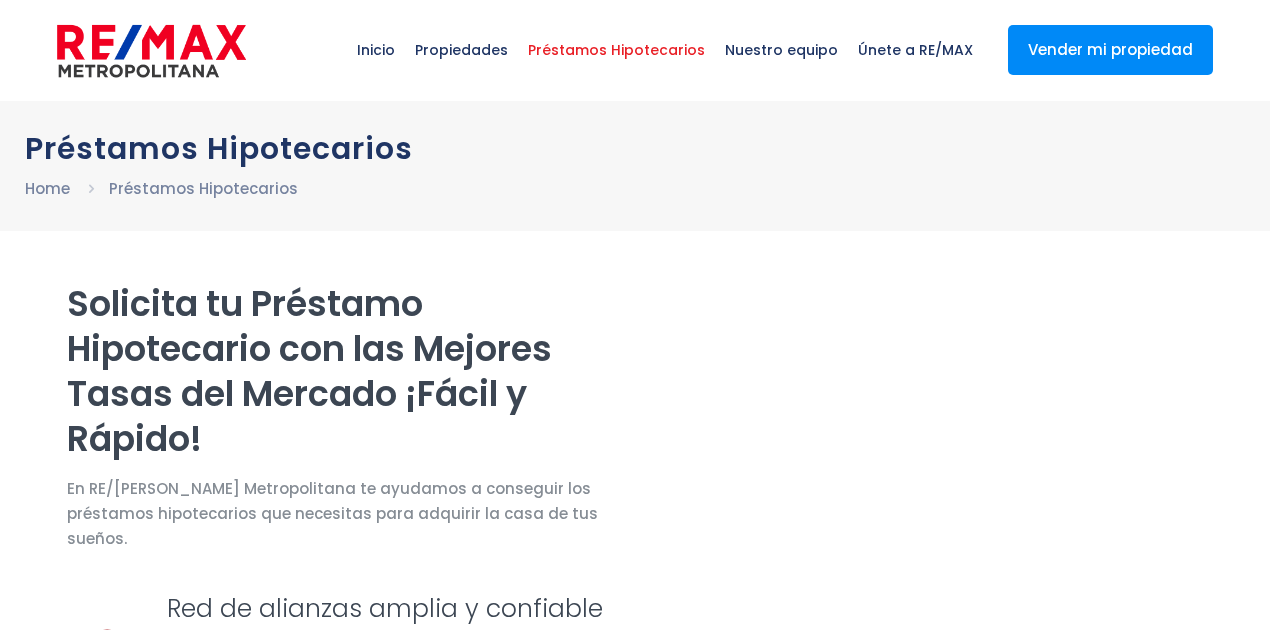 scroll, scrollTop: 0, scrollLeft: 0, axis: both 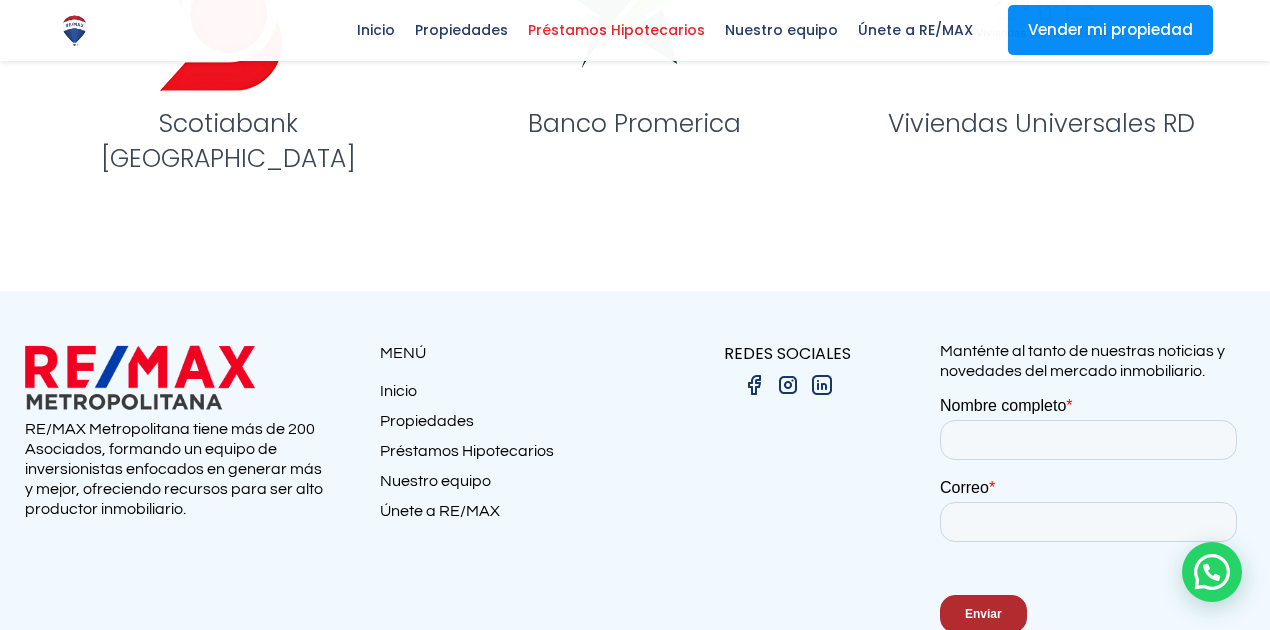 drag, startPoint x: 1278, startPoint y: 42, endPoint x: 1279, endPoint y: 528, distance: 486.00104 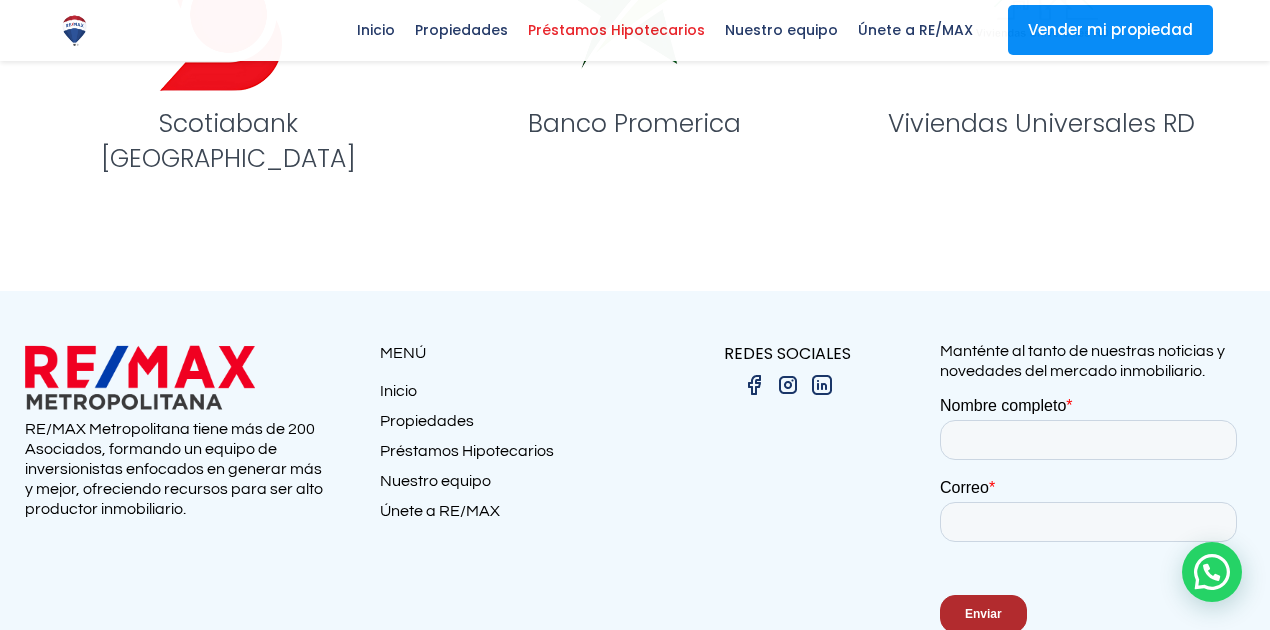click on "Únete a RE/MAX" at bounding box center (507, 516) 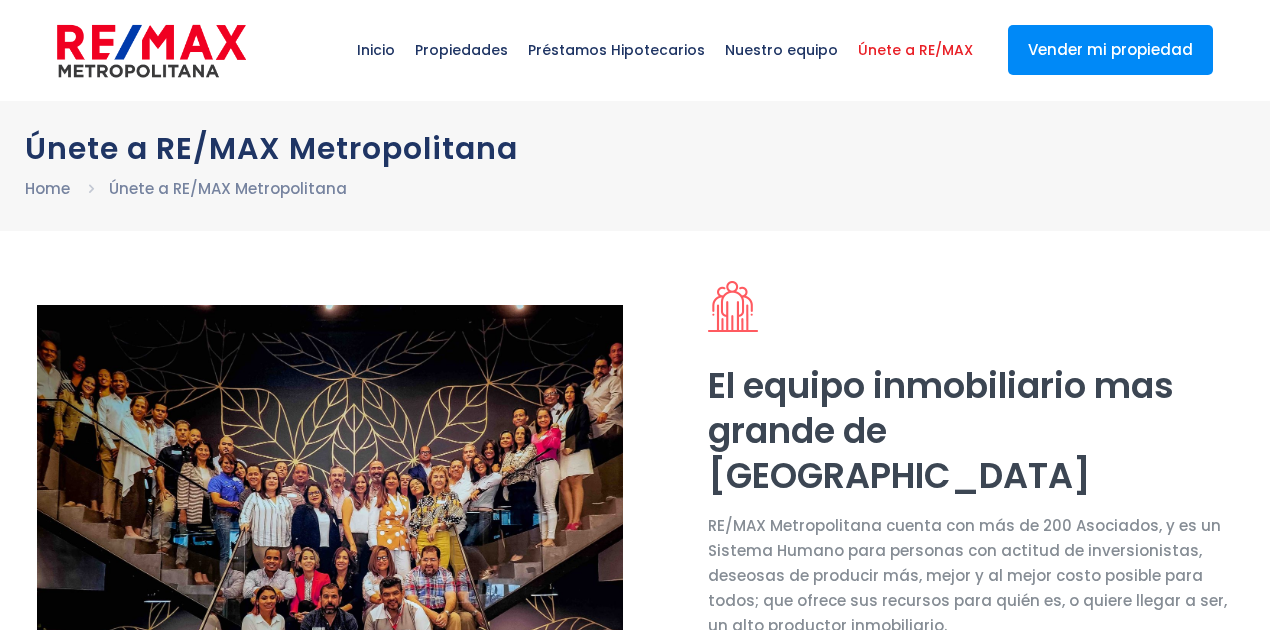 scroll, scrollTop: 0, scrollLeft: 0, axis: both 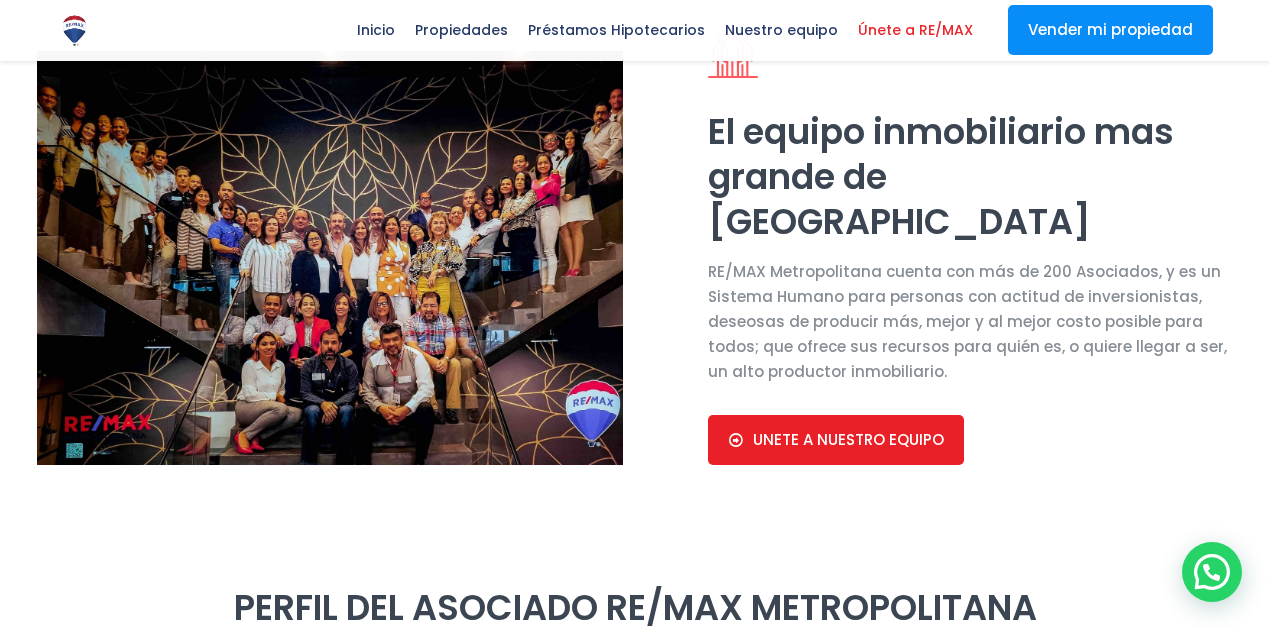 drag, startPoint x: 1279, startPoint y: 62, endPoint x: 1277, endPoint y: 96, distance: 34.058773 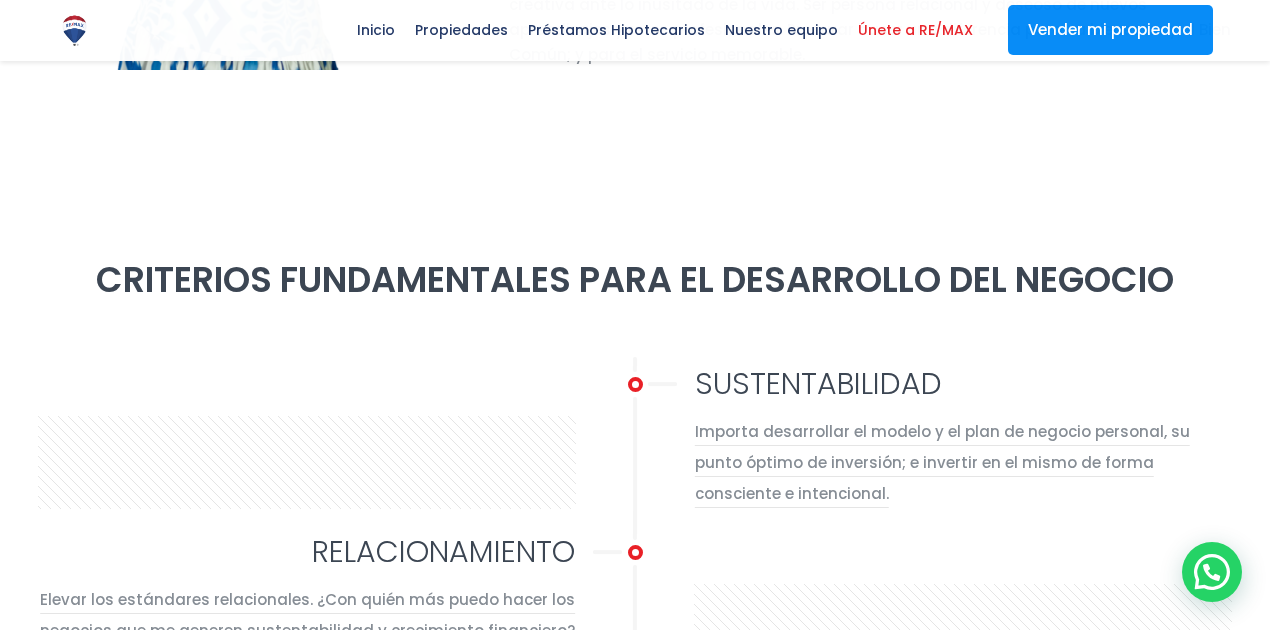 scroll, scrollTop: 253, scrollLeft: 0, axis: vertical 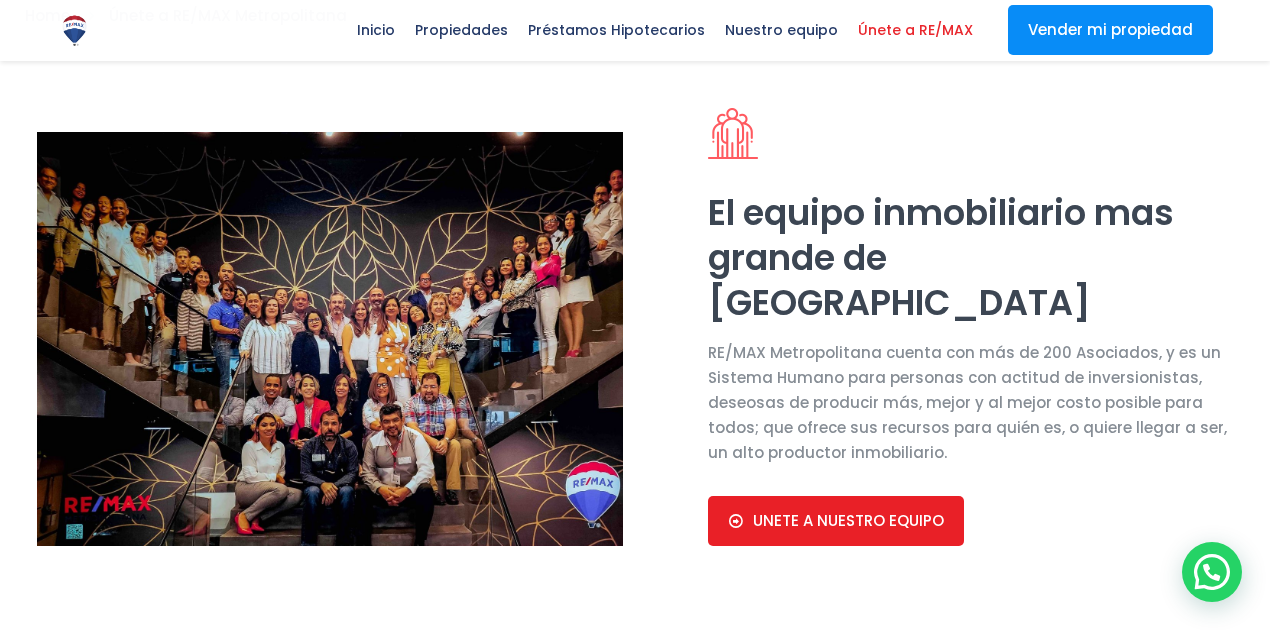 click at bounding box center (330, 339) 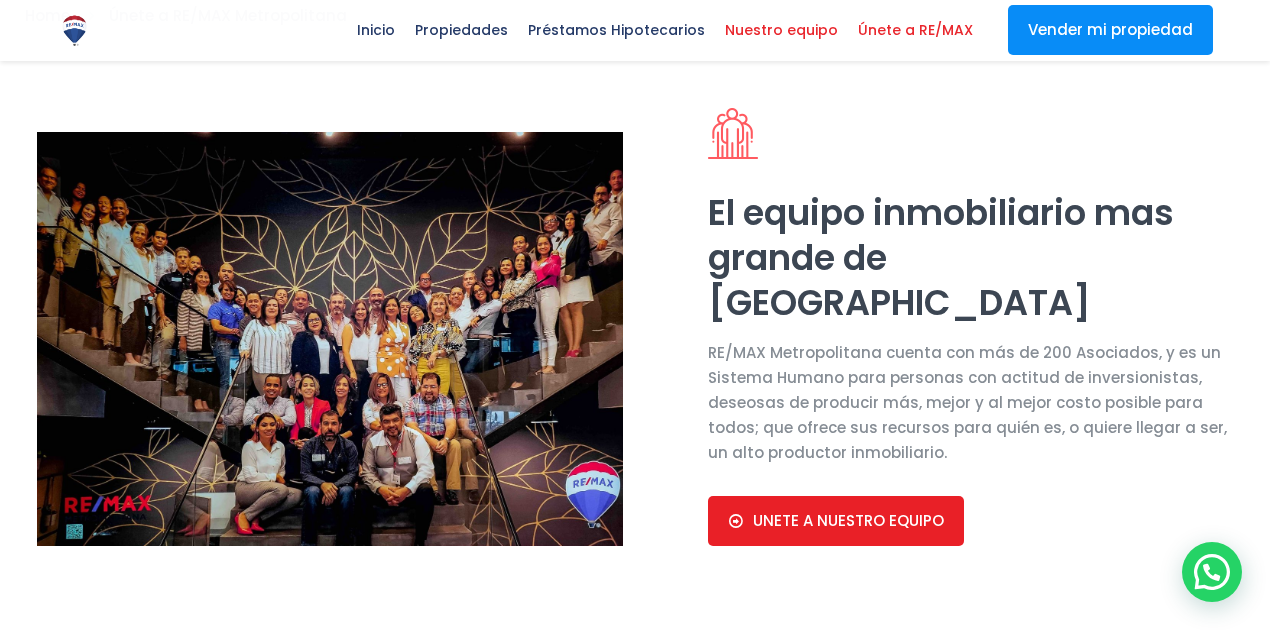 click on "Nuestro equipo" at bounding box center (781, 30) 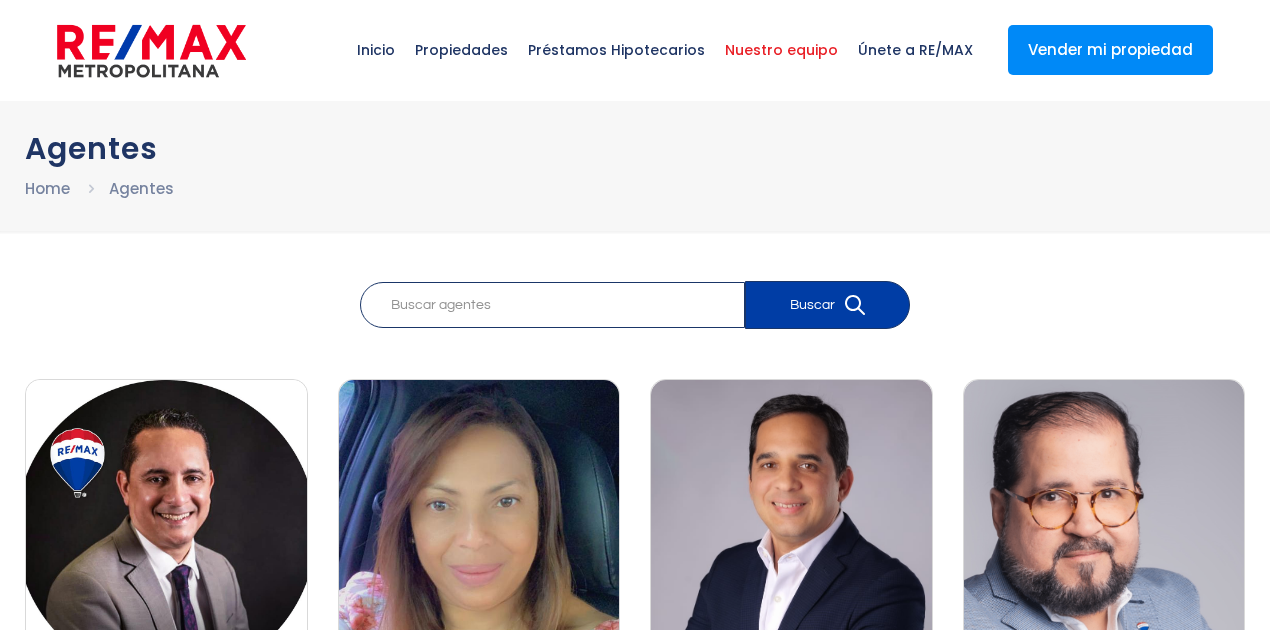 scroll, scrollTop: 0, scrollLeft: 0, axis: both 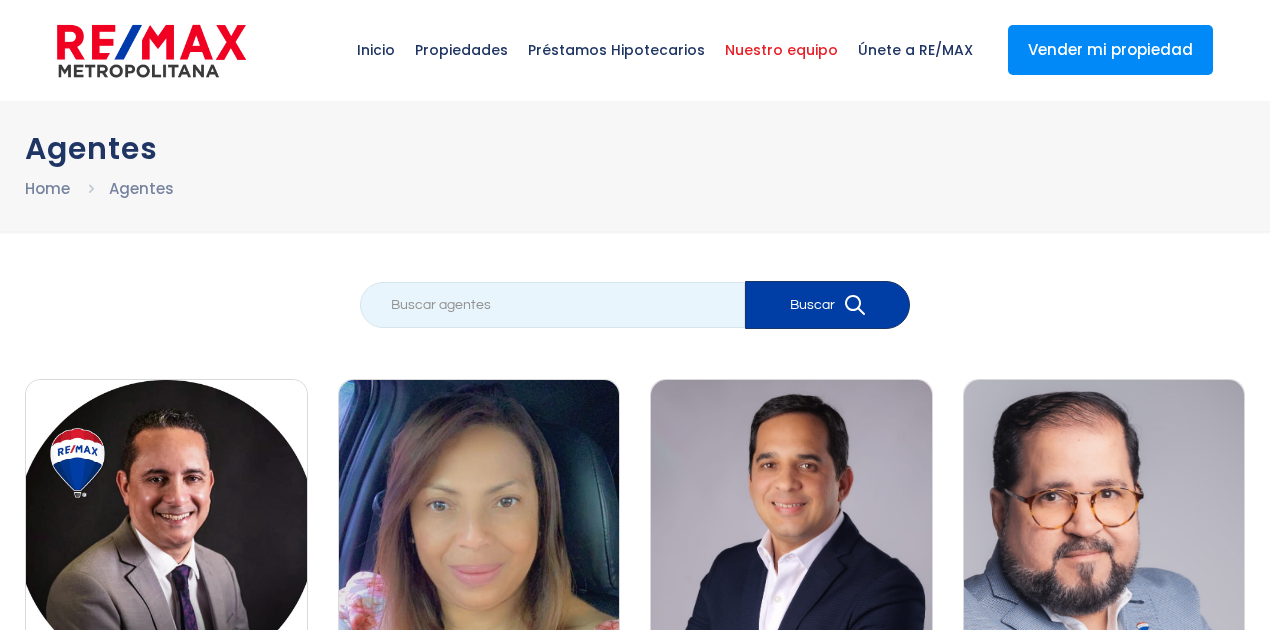 click at bounding box center (552, 305) 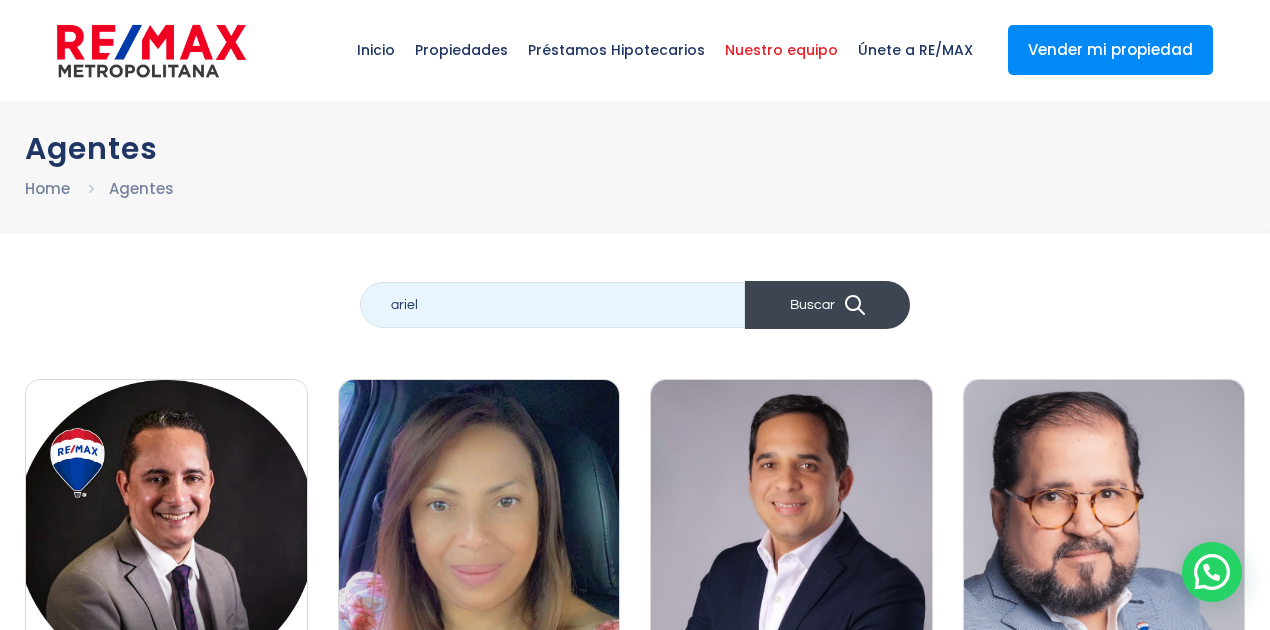 type on "ariel" 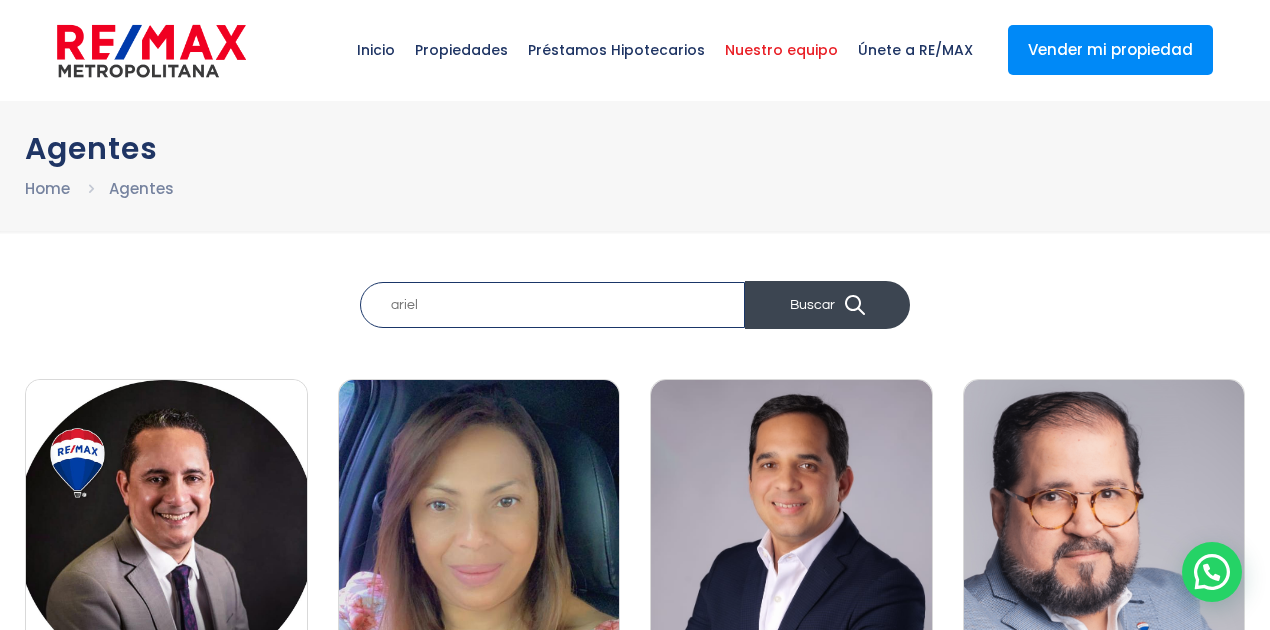 click on "Buscar" at bounding box center [827, 305] 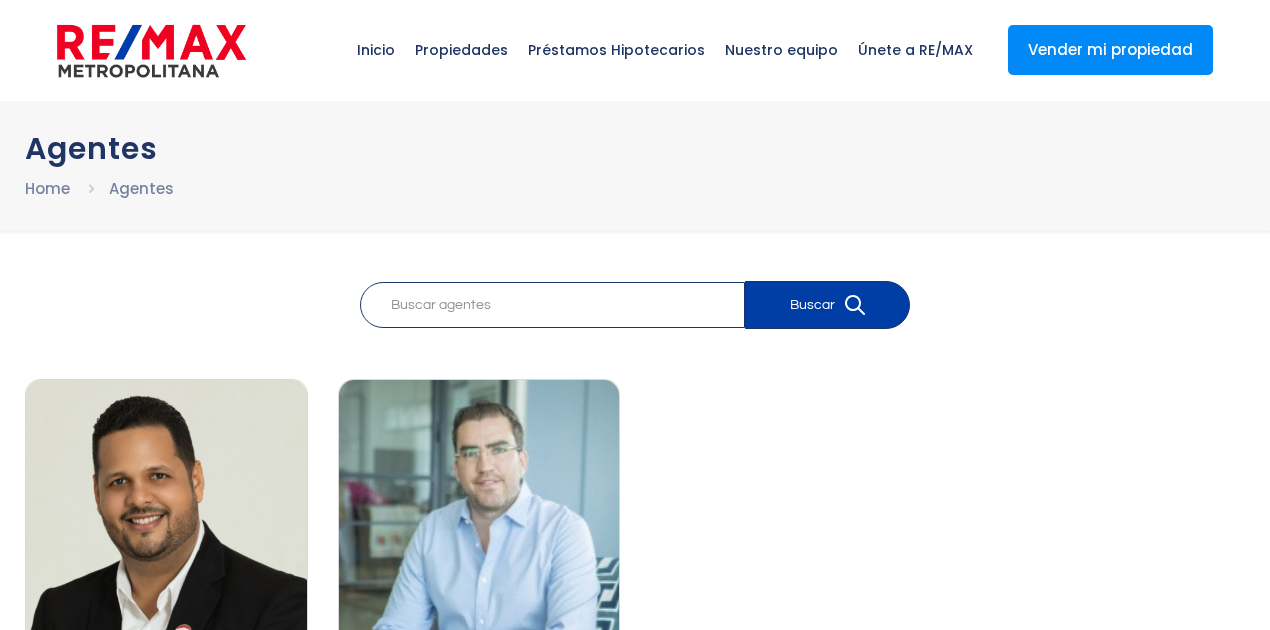 scroll, scrollTop: 0, scrollLeft: 0, axis: both 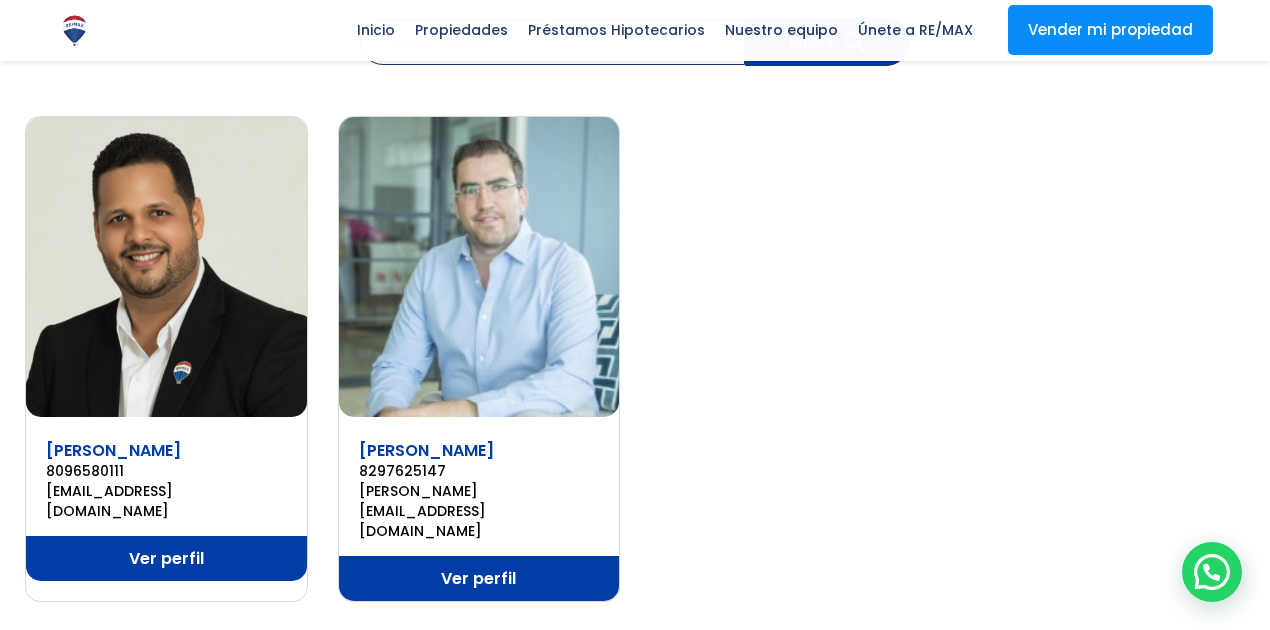 click on "Ver perfil" at bounding box center [479, 578] 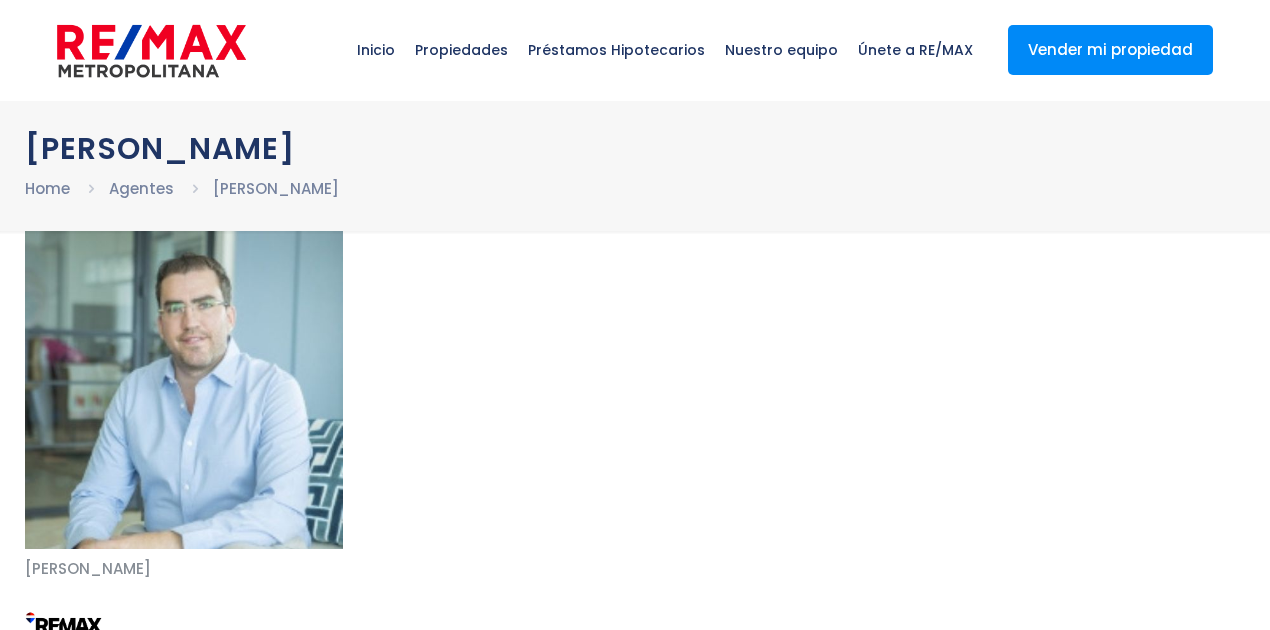 scroll, scrollTop: 0, scrollLeft: 0, axis: both 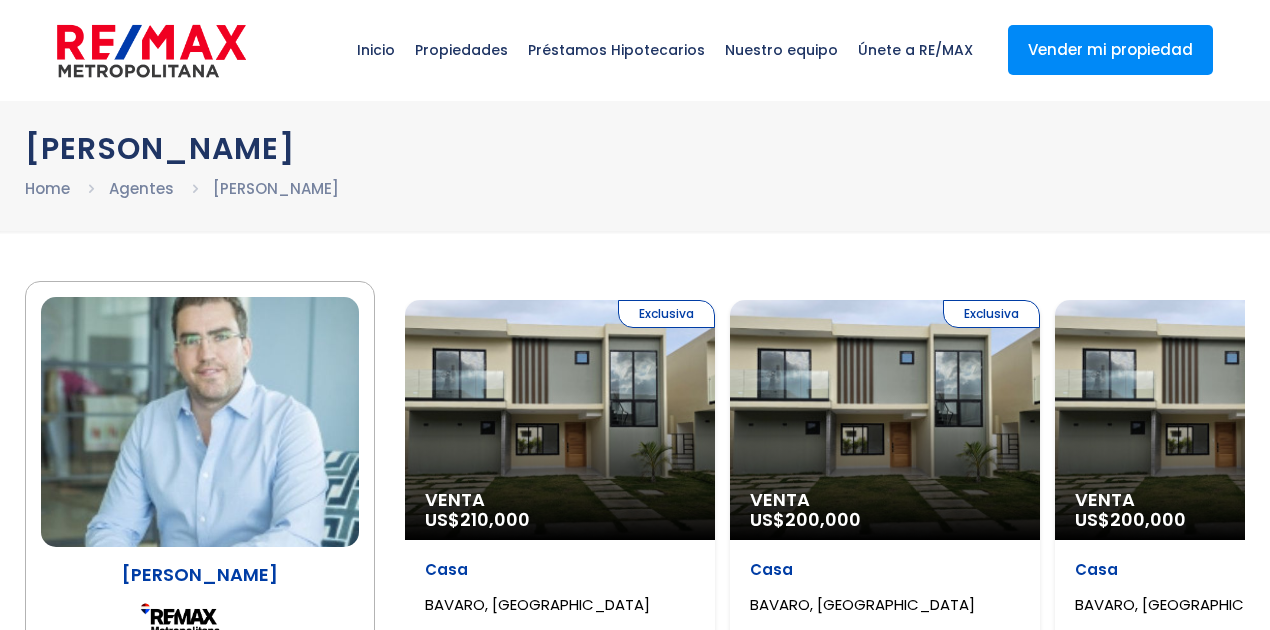 drag, startPoint x: 1254, startPoint y: 68, endPoint x: 1279, endPoint y: 91, distance: 33.970577 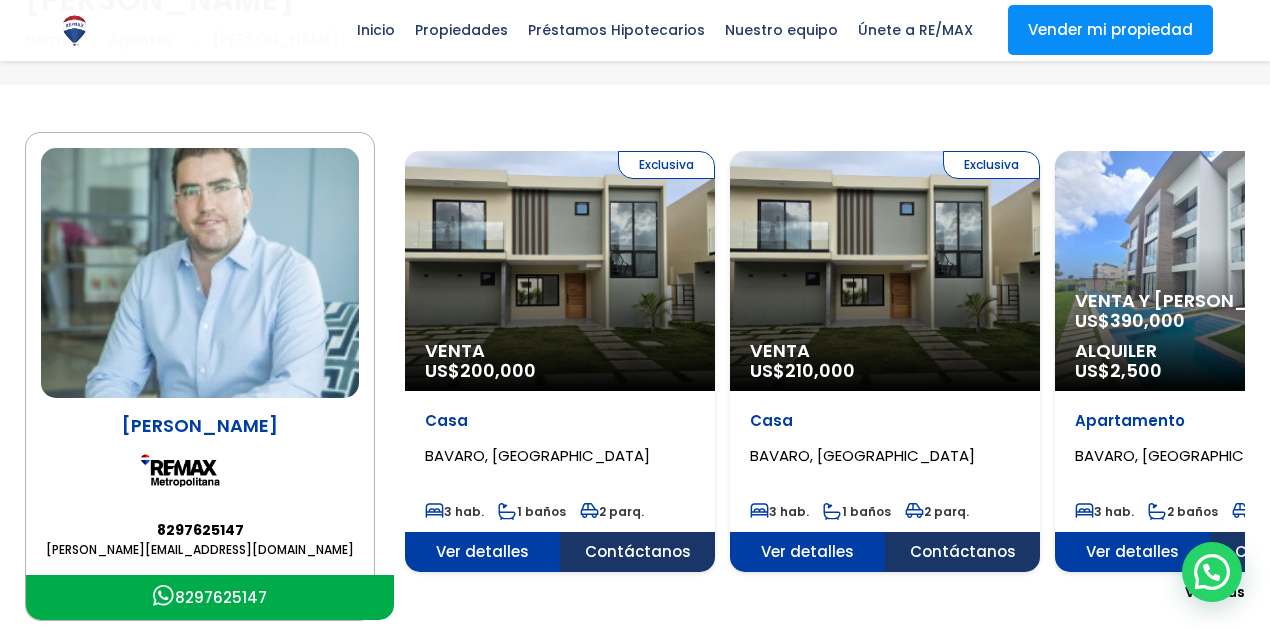 scroll, scrollTop: 146, scrollLeft: 0, axis: vertical 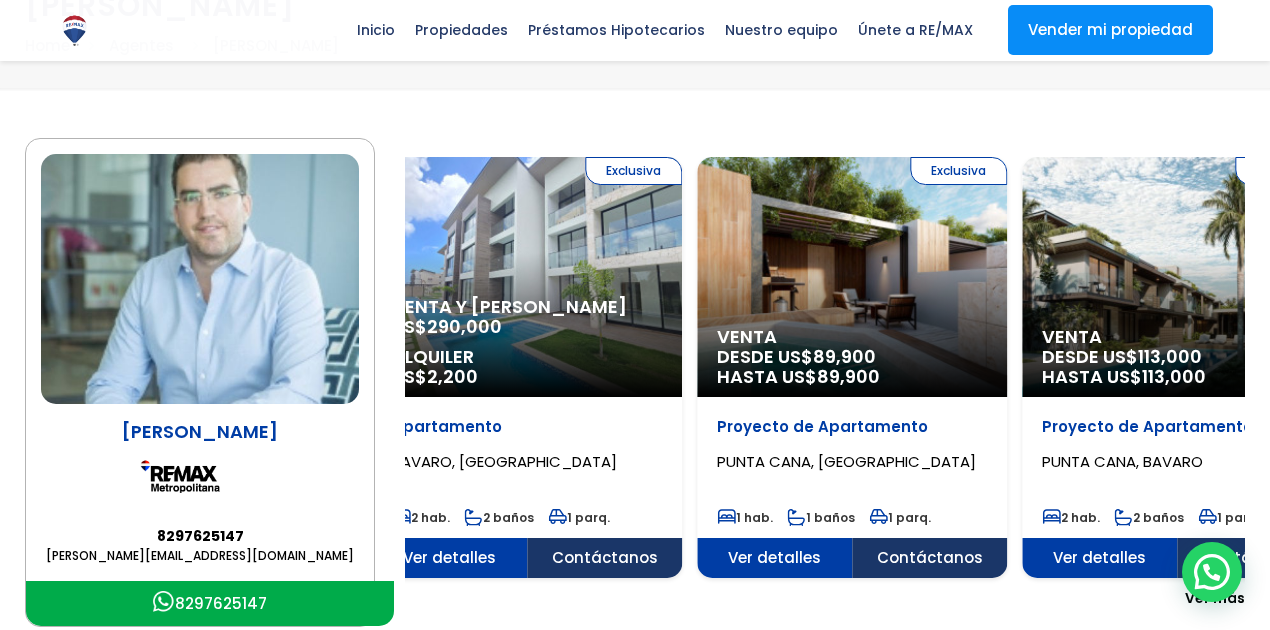 click on "Exclusiva
Venta y Alquiler
US$  290,000
Alquiler
US$  2,200" at bounding box center (527, 277) 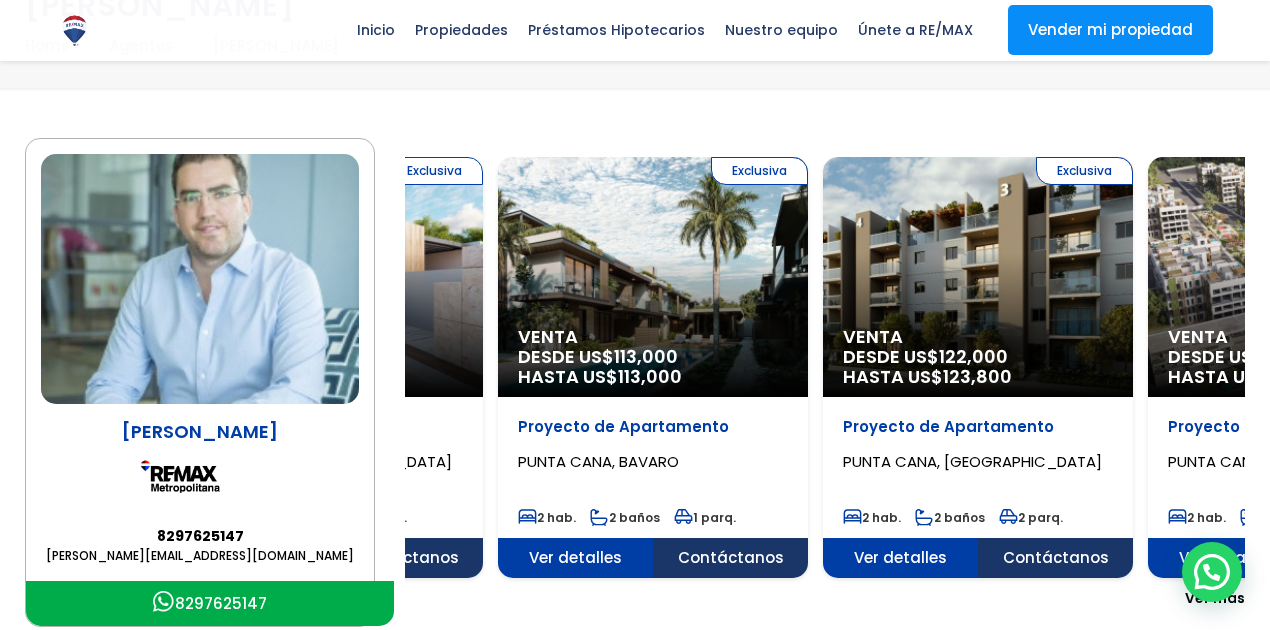 click on "Exclusiva
Venta
DESDE US$  113,000
HASTA US$  113,000" at bounding box center [653, 277] 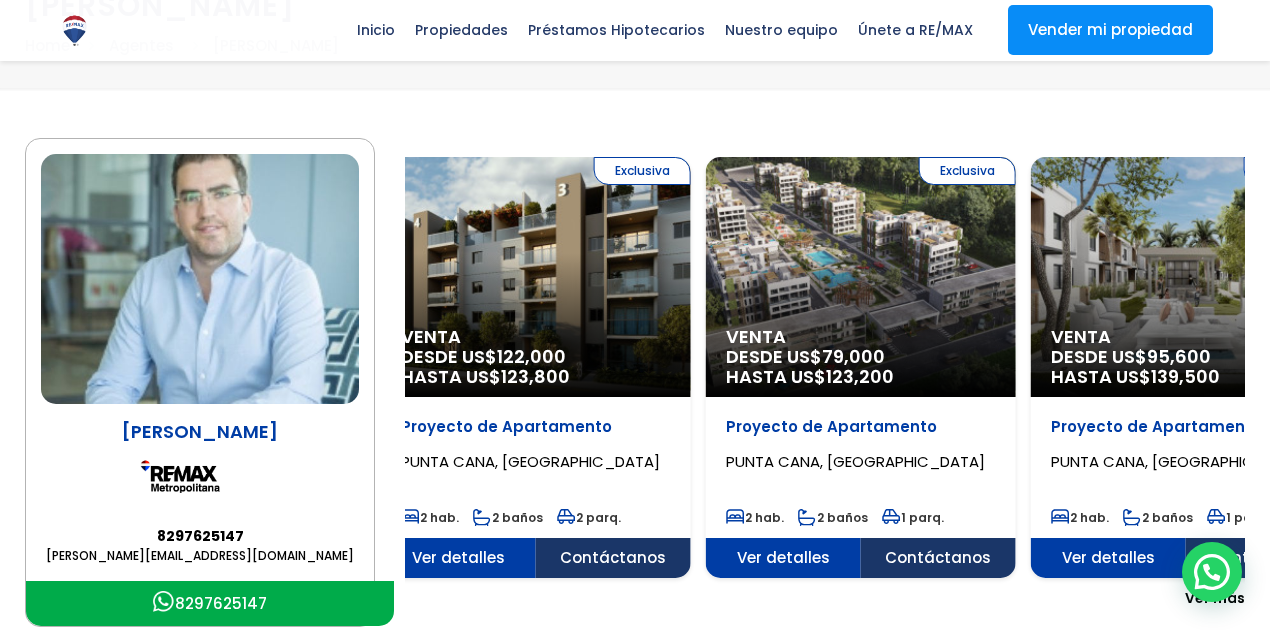 click on "Exclusiva
Venta
DESDE US$  79,000
HASTA US$  123,200" at bounding box center [861, 277] 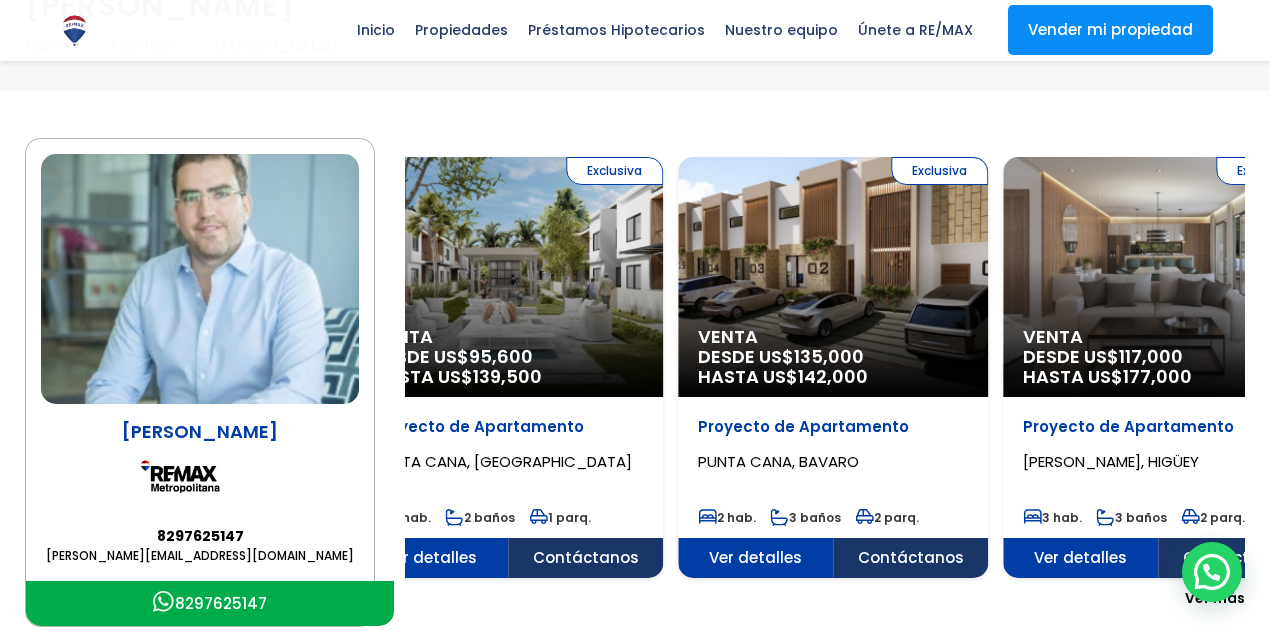 click on "Exclusiva
Venta
DESDE US$  95,600
HASTA US$  139,500" at bounding box center (508, 277) 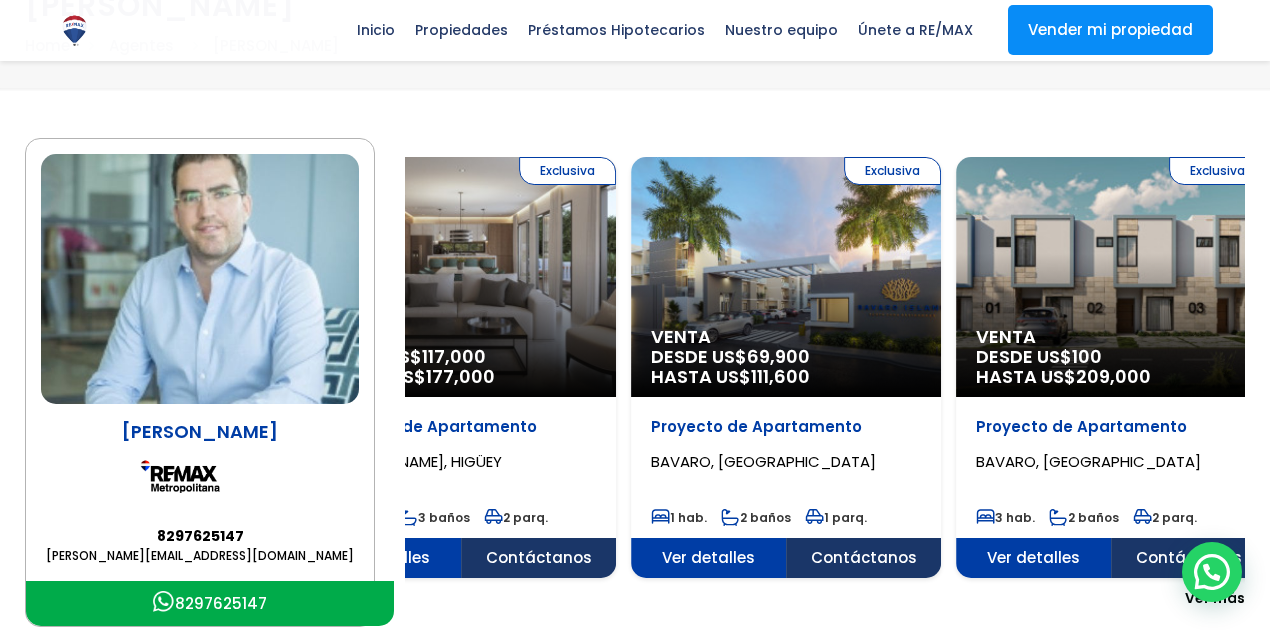 click on "Exclusiva
Venta
DESDE US$  117,000
HASTA US$  177,000" at bounding box center (461, 277) 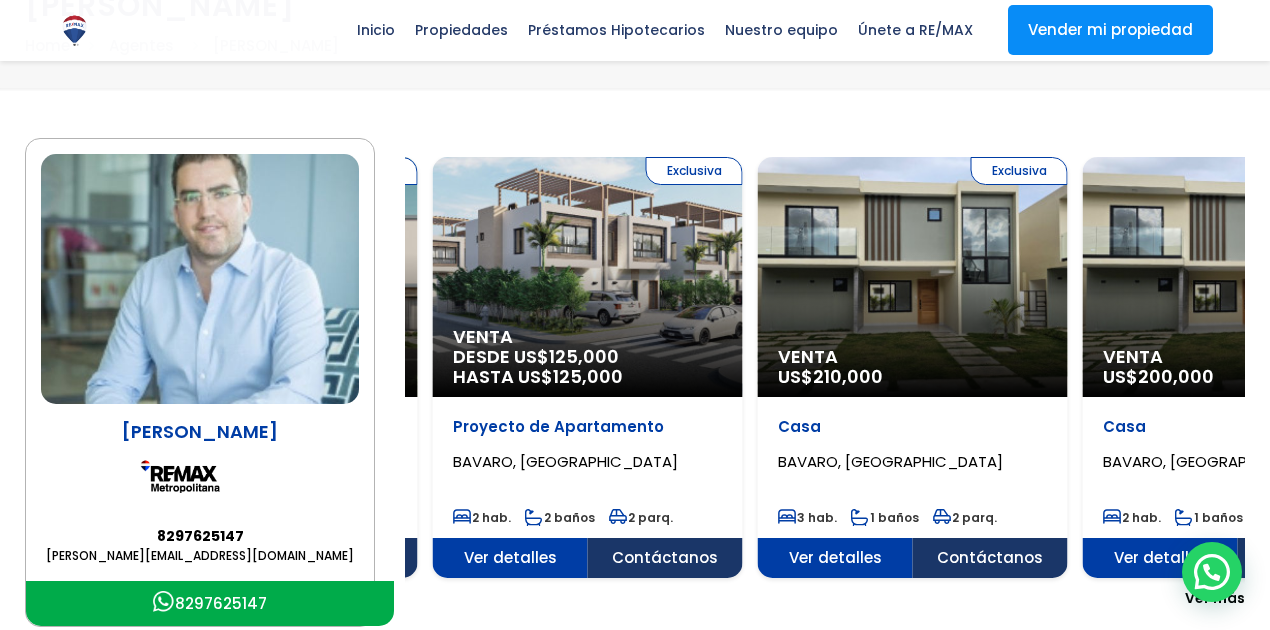 click on "Ariel Grasso
8297625147
a.grasso@remaxm.net
8297625147
Exclusiva
Venta
US$  210,000" at bounding box center [635, 382] 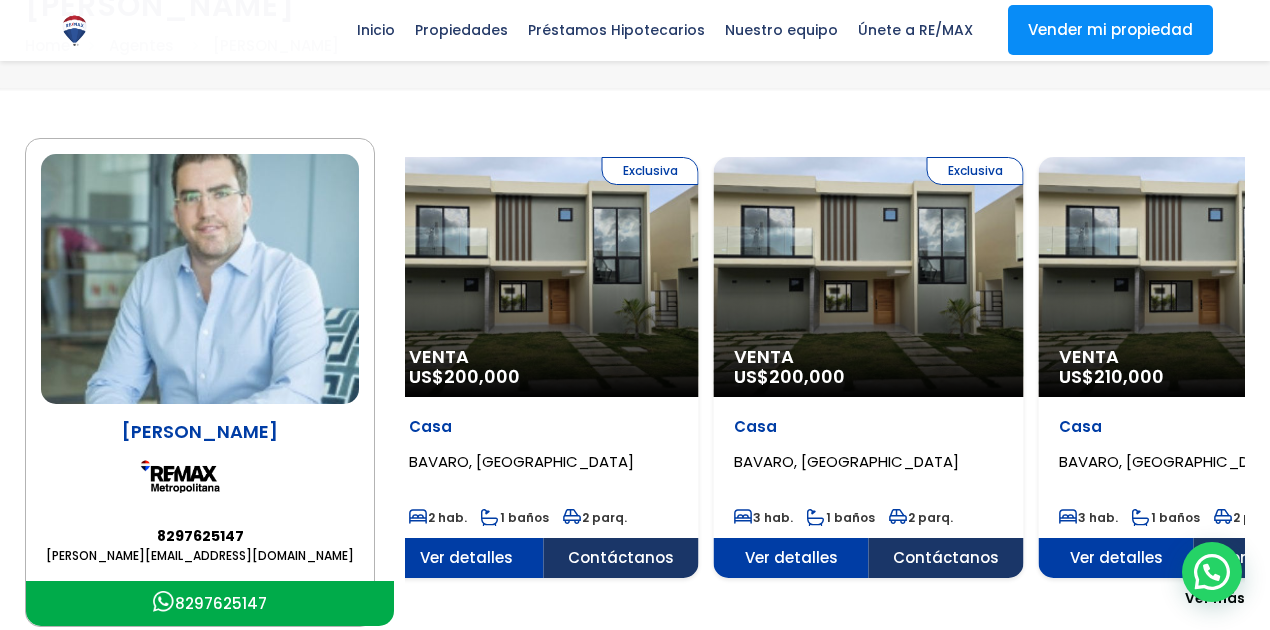click on "Exclusiva
Venta
US$  200,000" at bounding box center [544, 277] 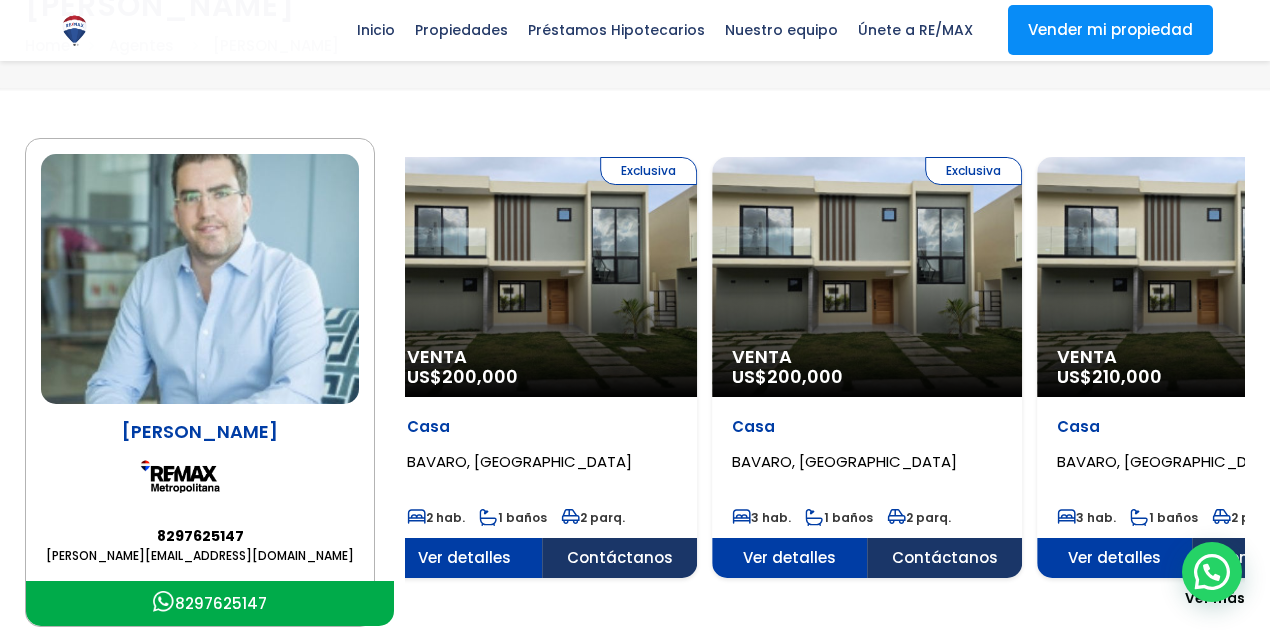 click on "Exclusiva
Venta
US$  200,000" at bounding box center (867, 277) 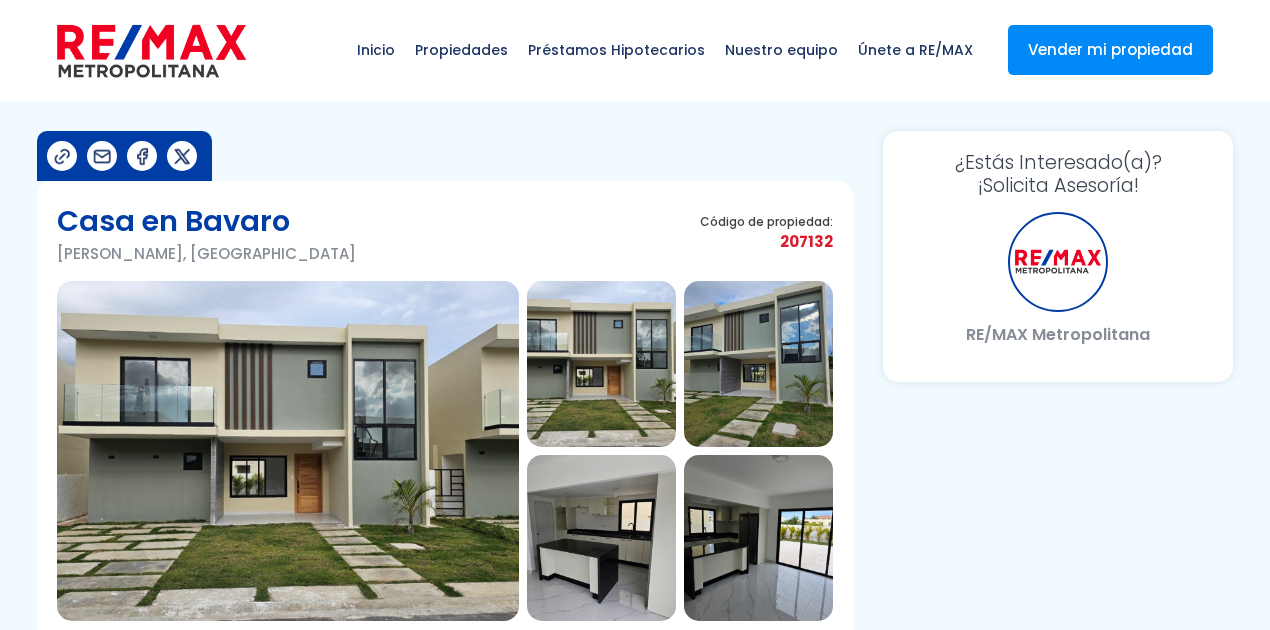 scroll, scrollTop: 0, scrollLeft: 0, axis: both 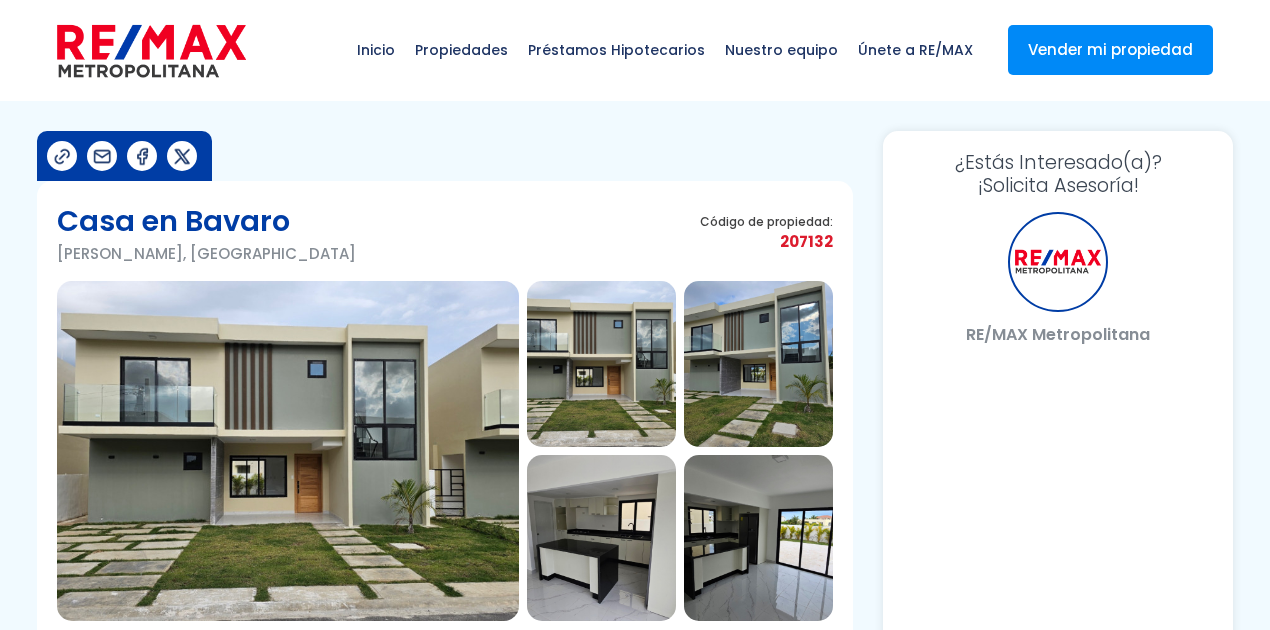 select on "DO" 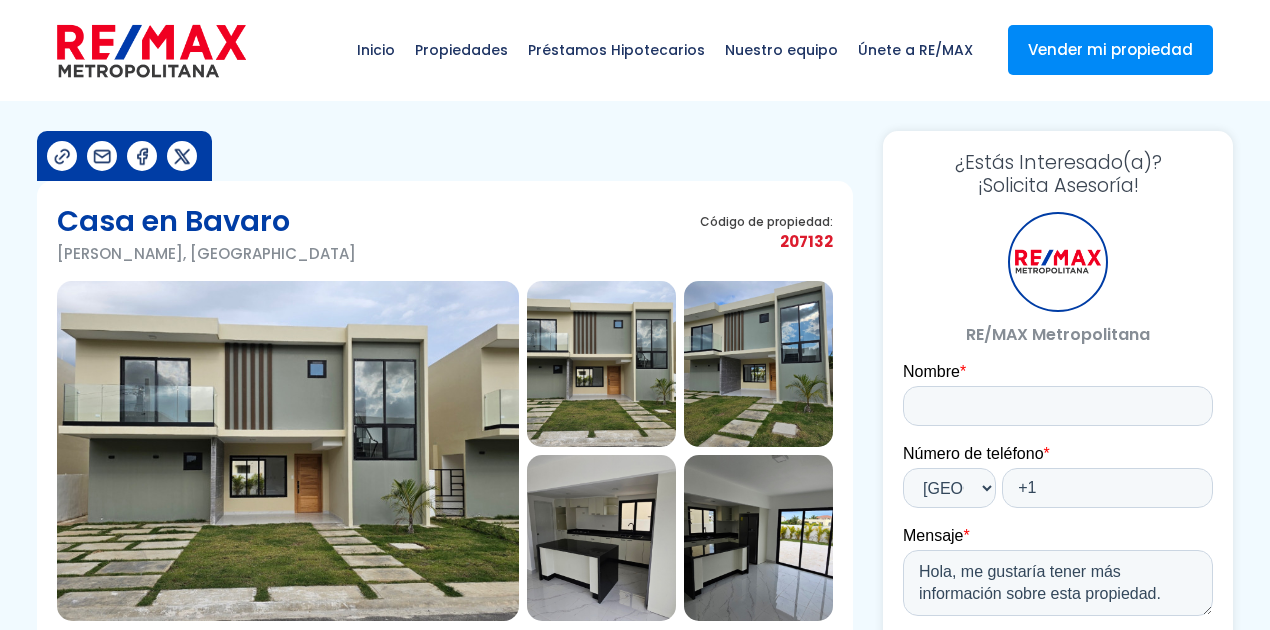 scroll, scrollTop: 0, scrollLeft: 0, axis: both 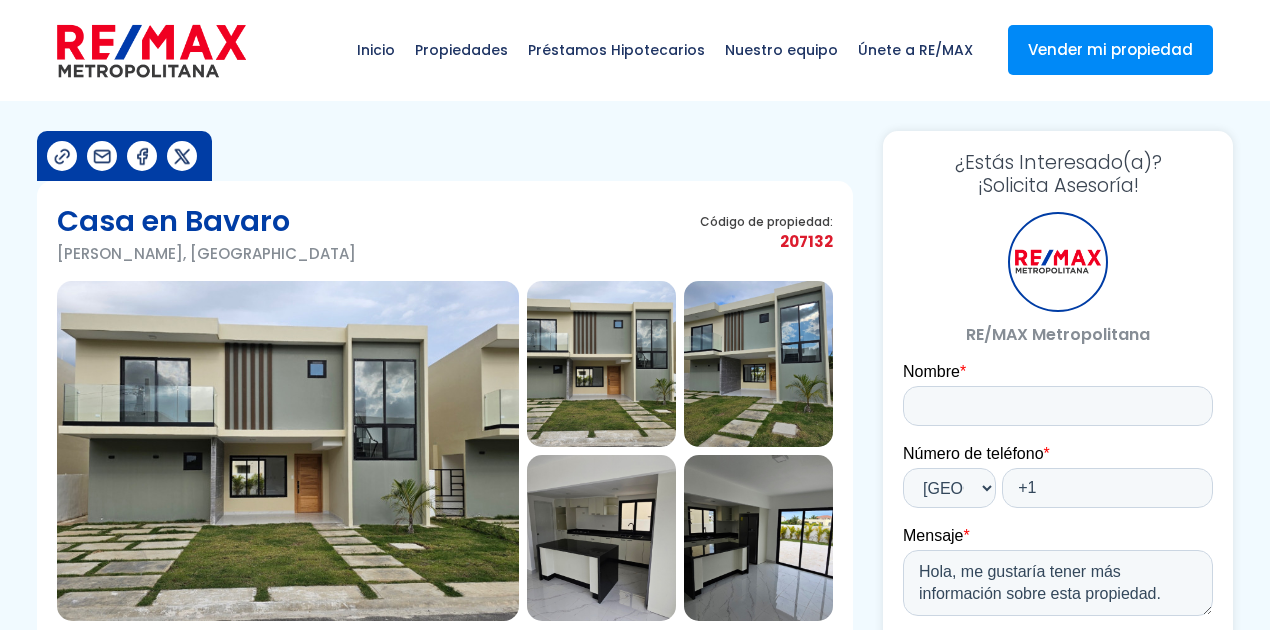 click at bounding box center [288, 451] 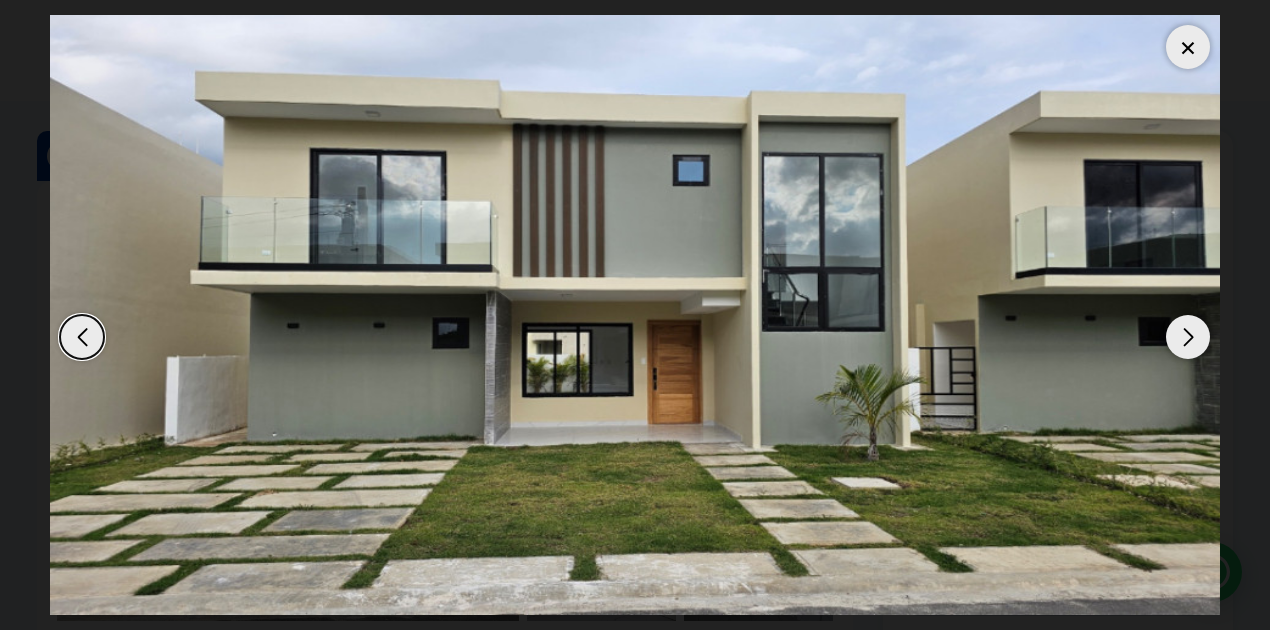 click at bounding box center [1188, 337] 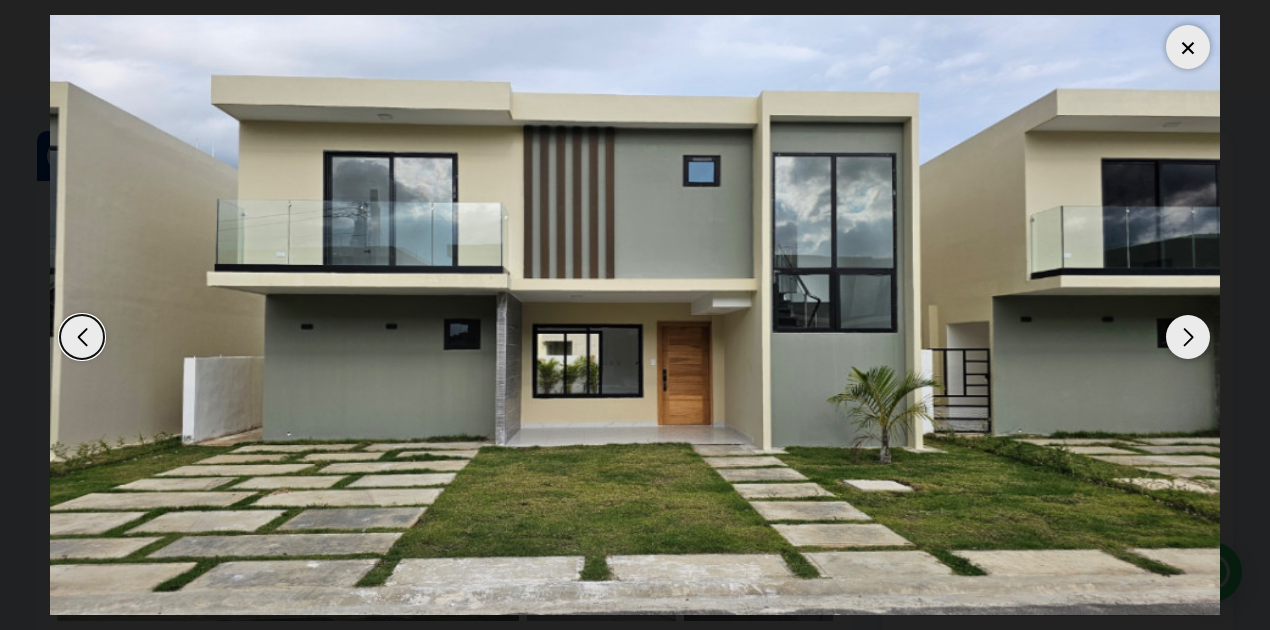 click at bounding box center [1188, 337] 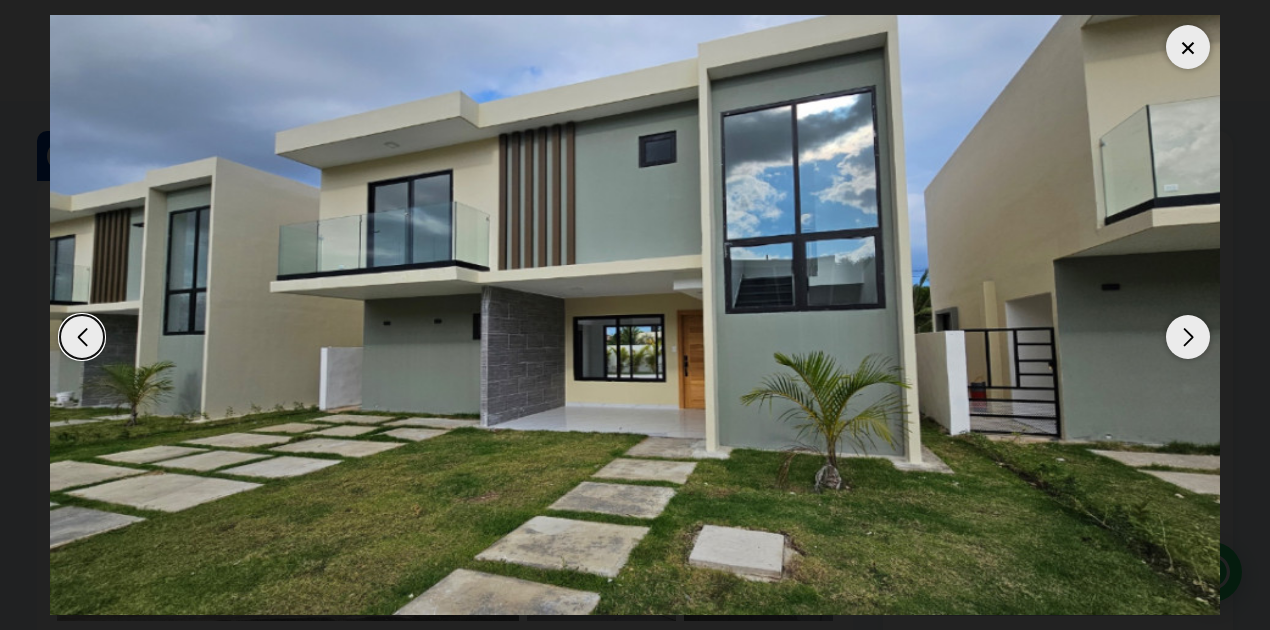 click at bounding box center (1188, 337) 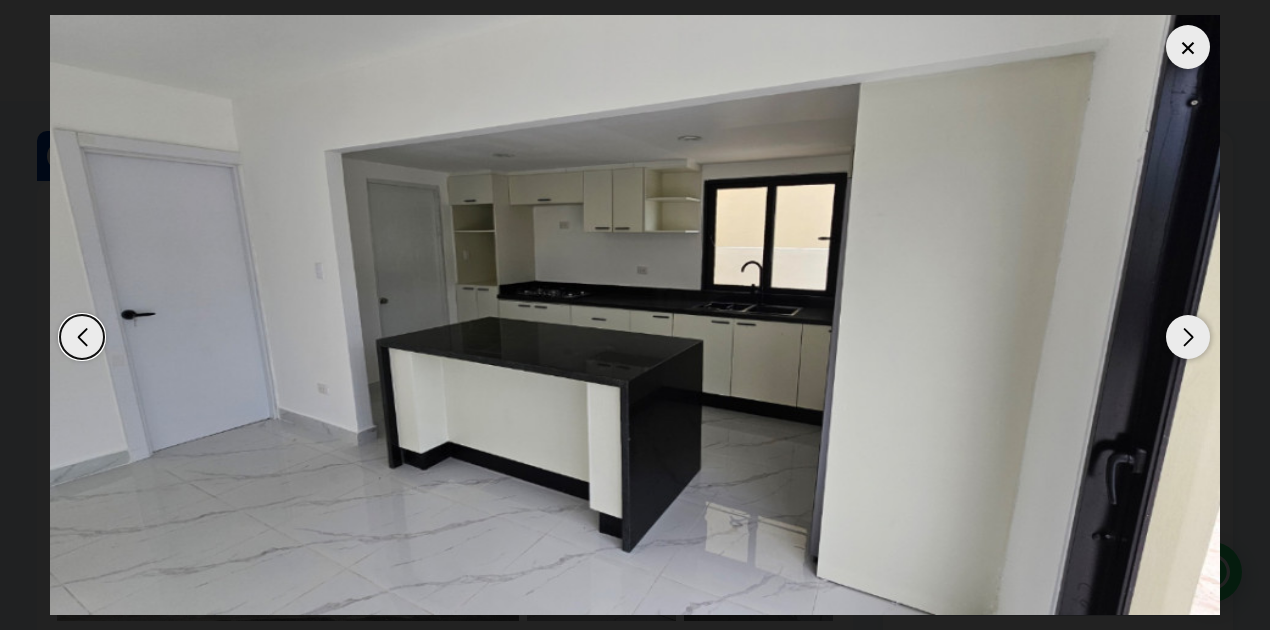 click at bounding box center (1188, 337) 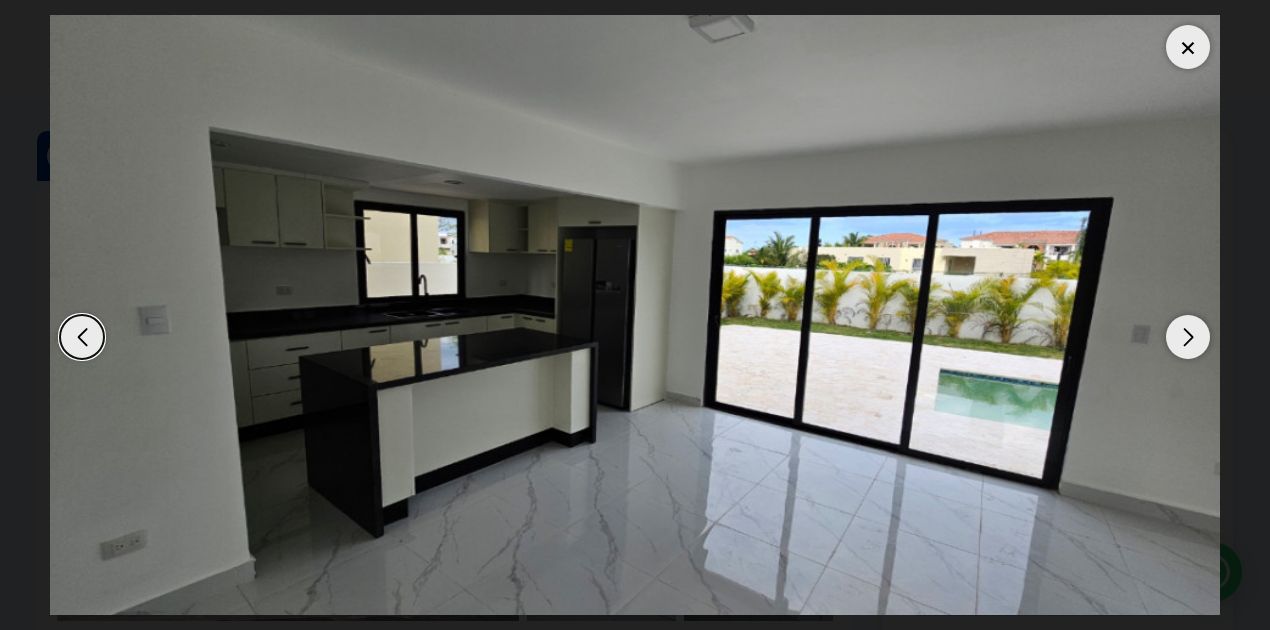 click at bounding box center (1188, 337) 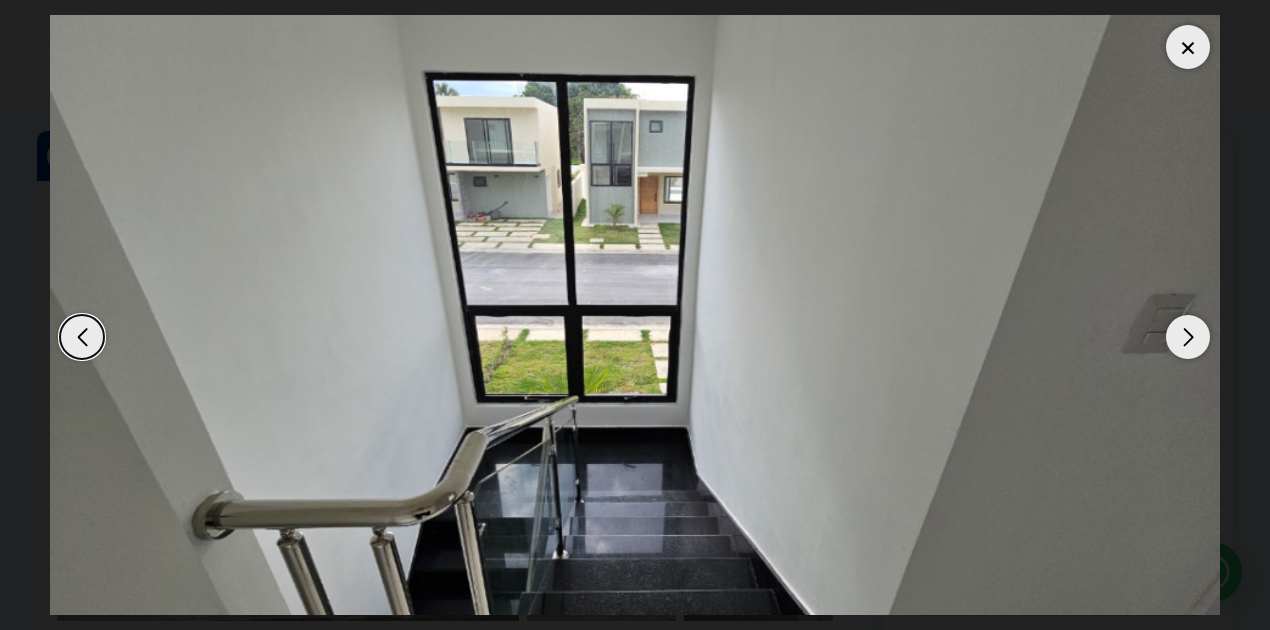 click at bounding box center [1188, 337] 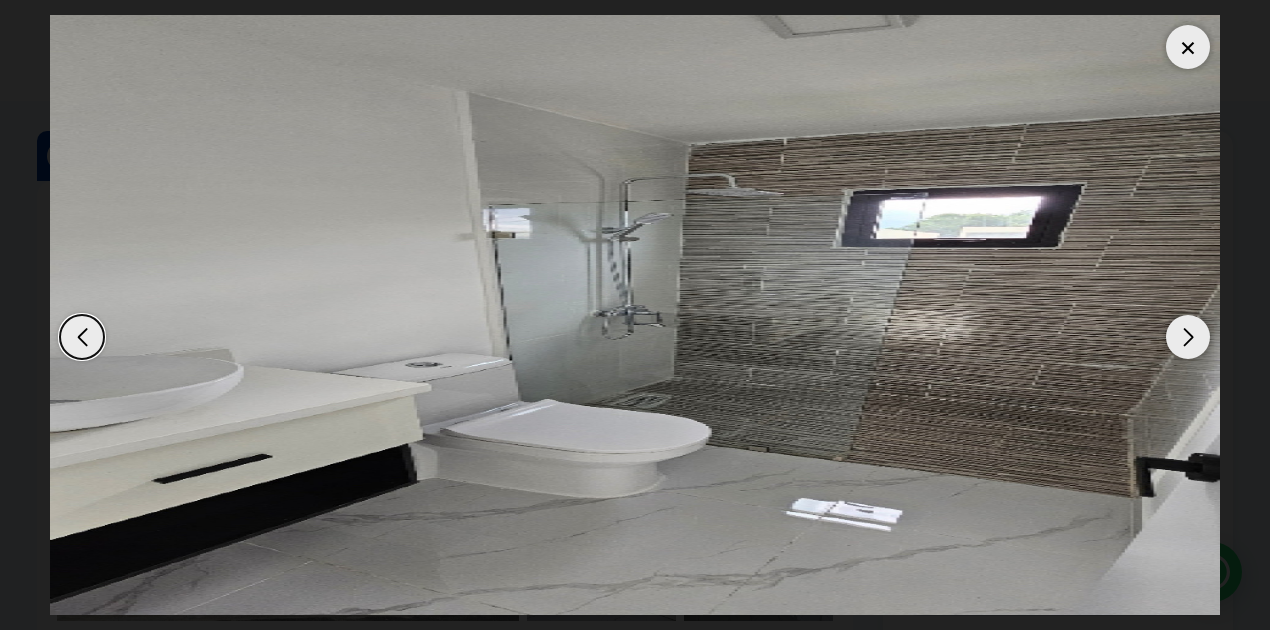 click at bounding box center (1188, 337) 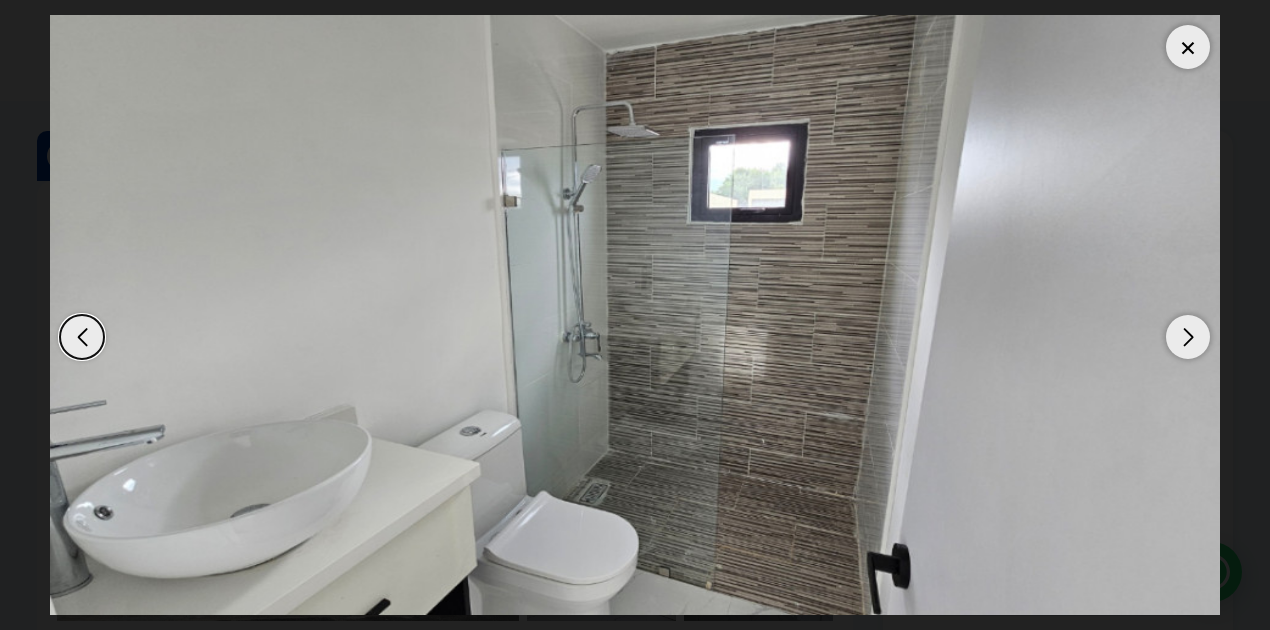 click at bounding box center (1188, 337) 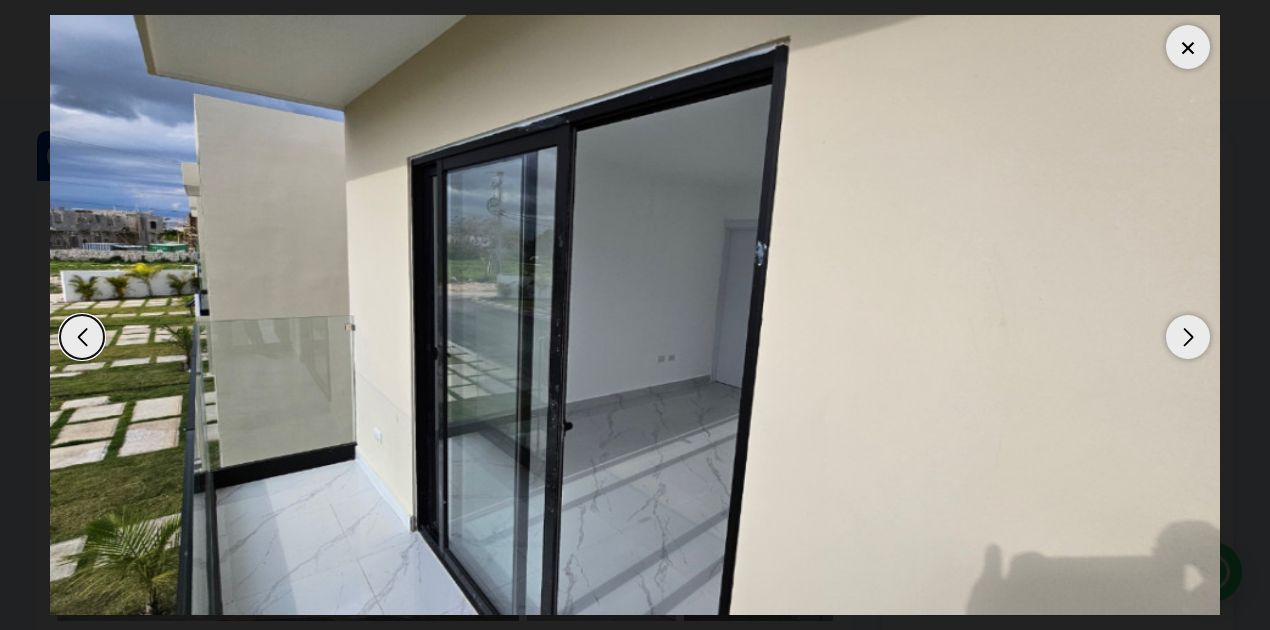 click at bounding box center [1188, 337] 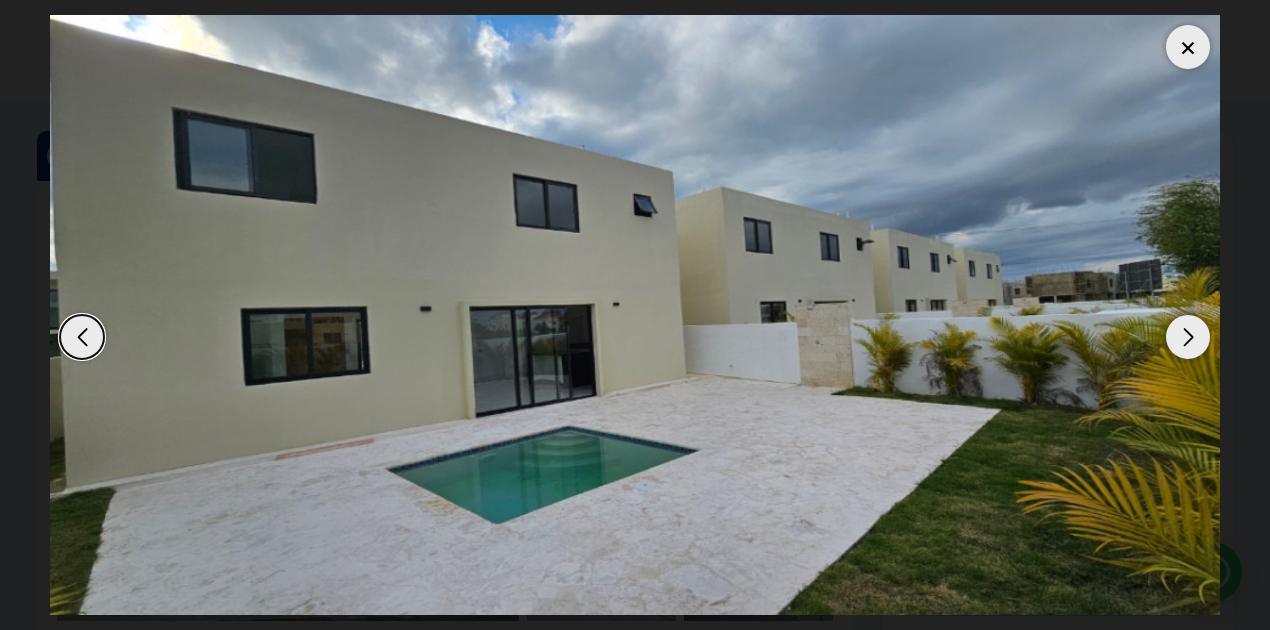 click at bounding box center (1188, 337) 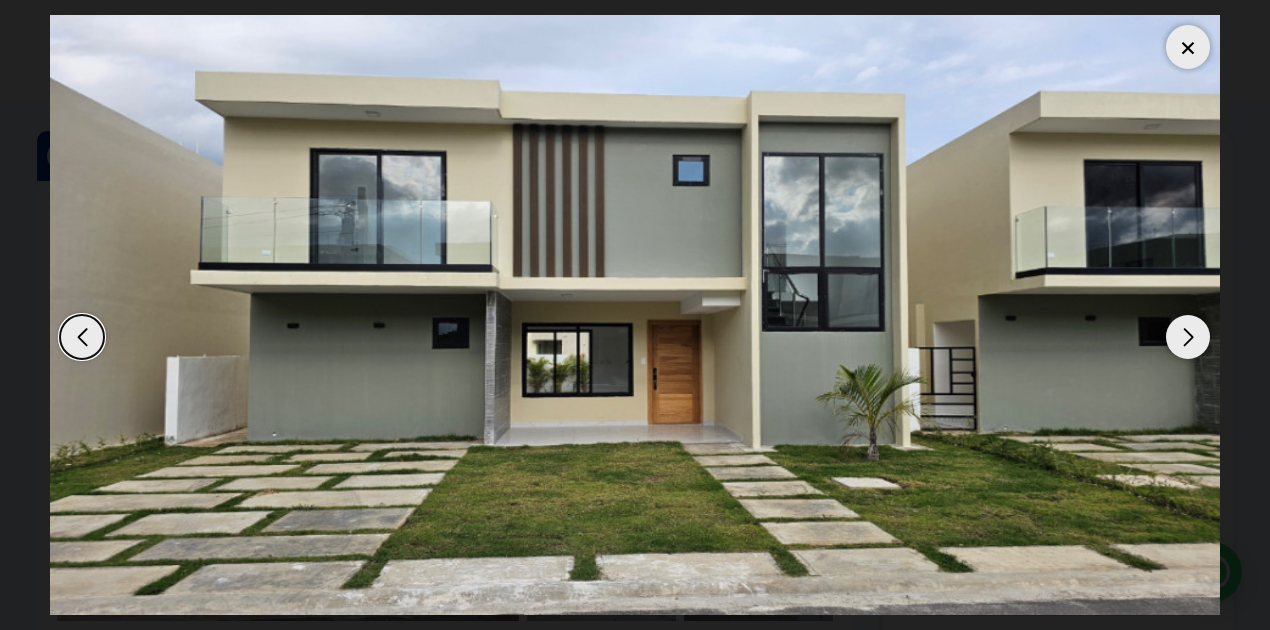 click at bounding box center (1188, 47) 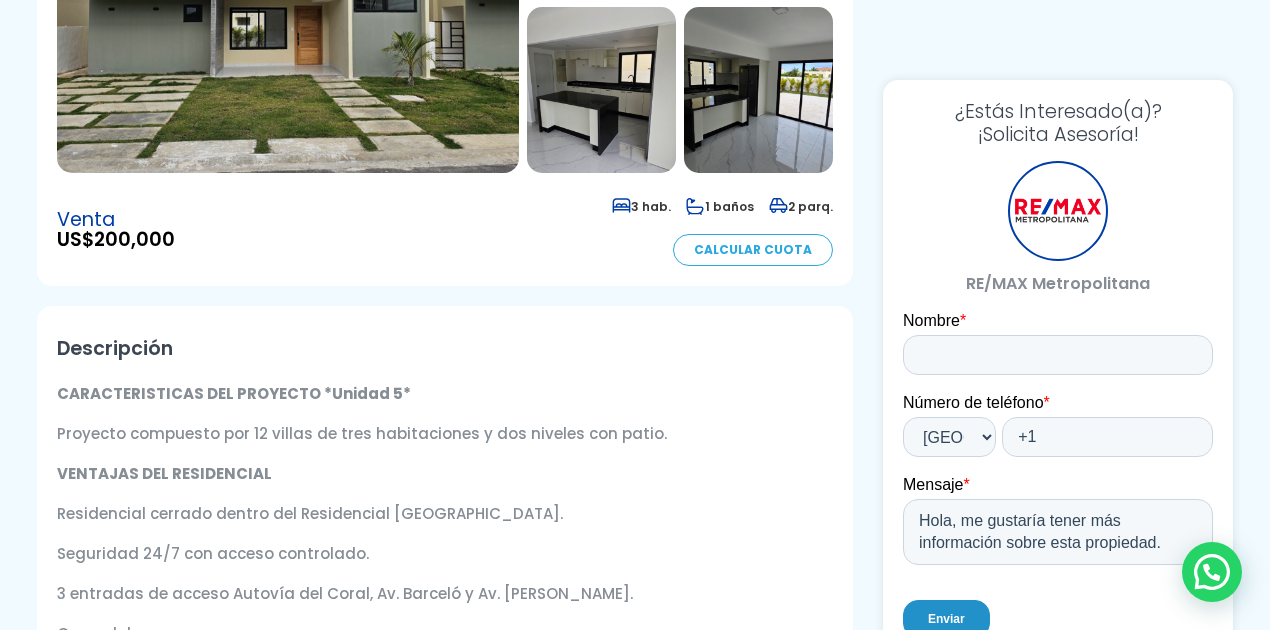 scroll, scrollTop: 0, scrollLeft: 0, axis: both 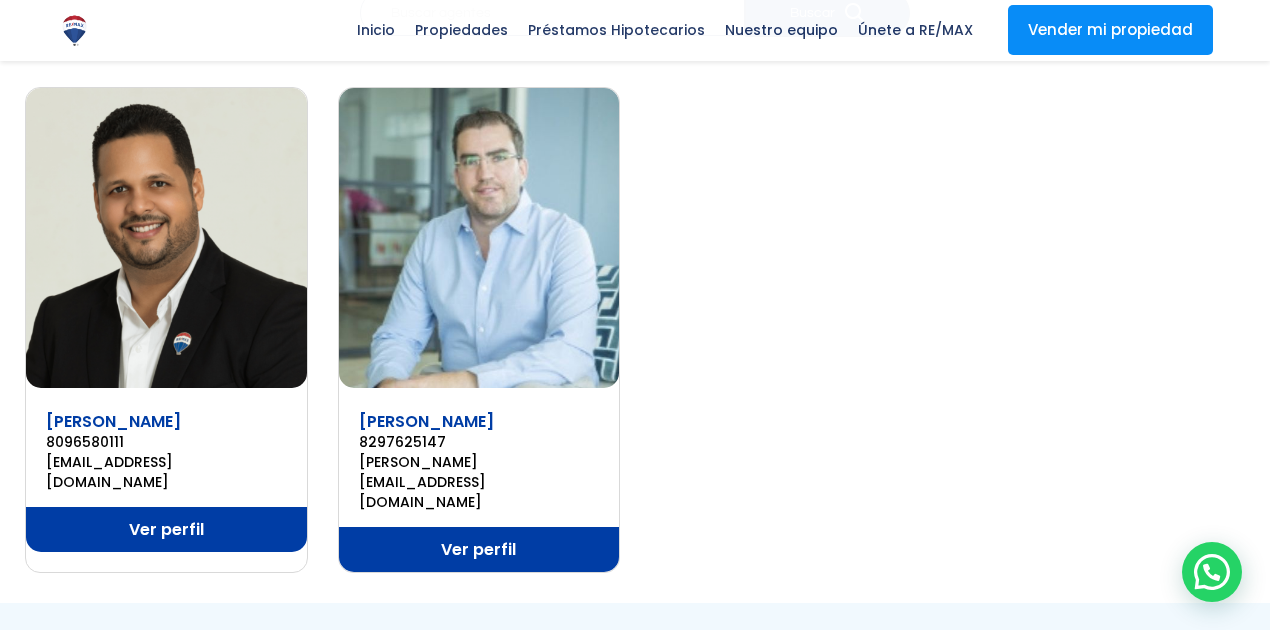 click on "Ver perfil" at bounding box center [166, 529] 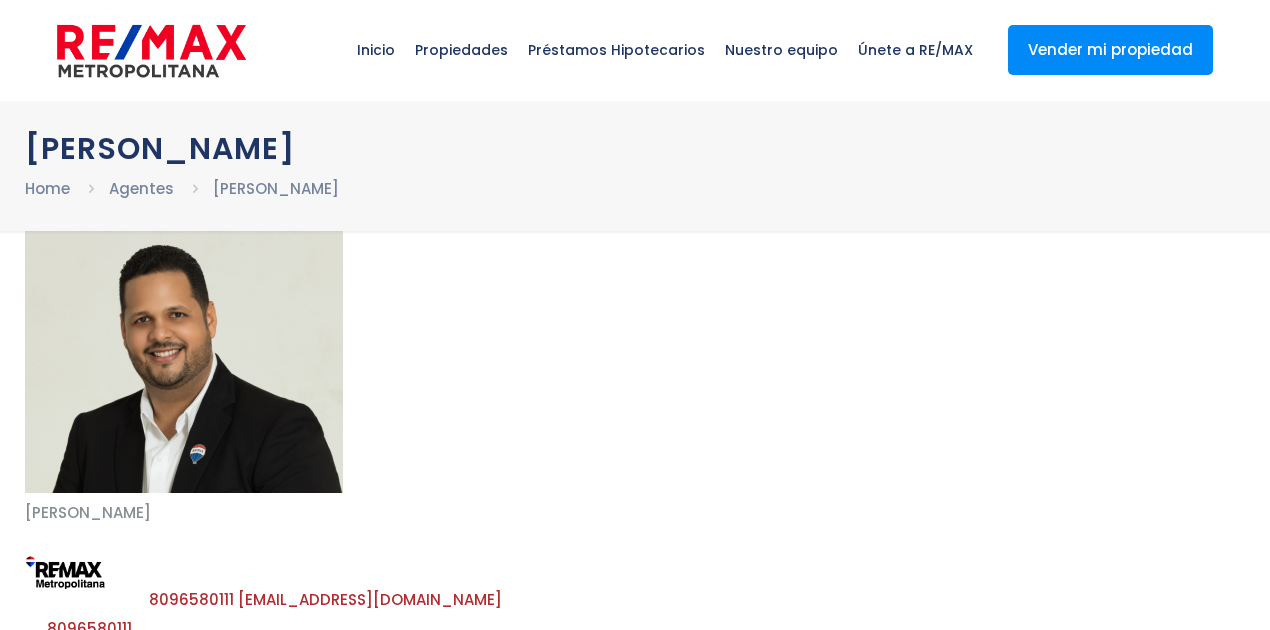 scroll, scrollTop: 0, scrollLeft: 0, axis: both 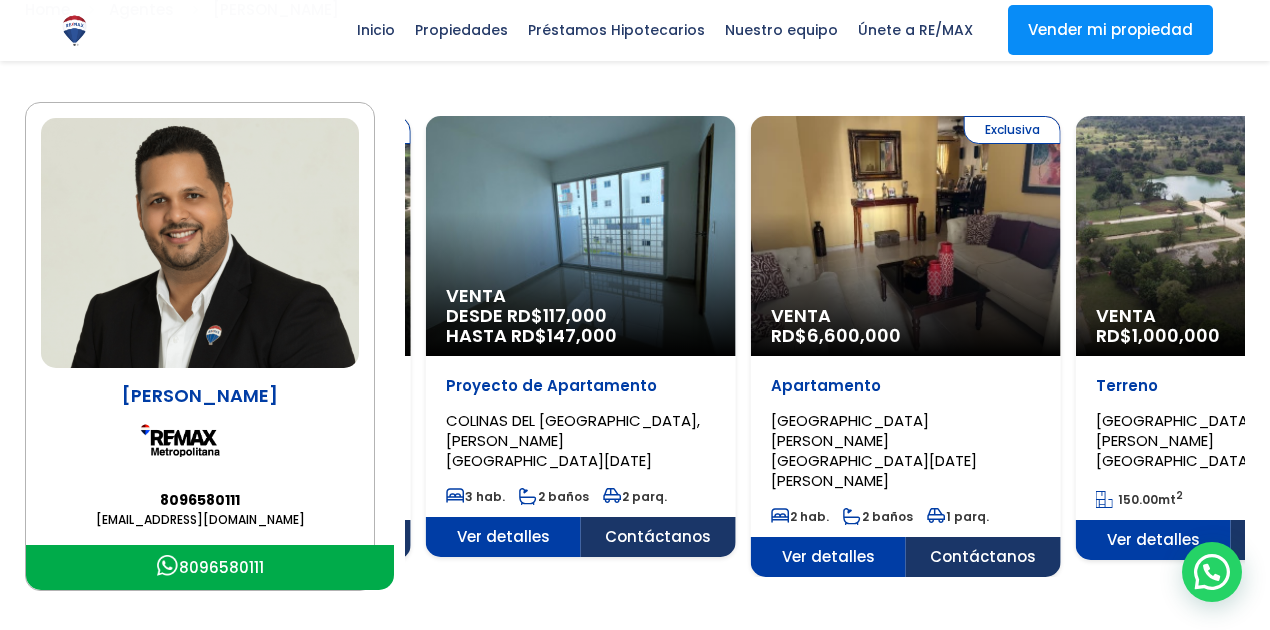 click on "[PERSON_NAME]
8096580111
[EMAIL_ADDRESS][DOMAIN_NAME]
8096580111
Exclusiva
Venta
RD$  6,600,000" at bounding box center (635, 346) 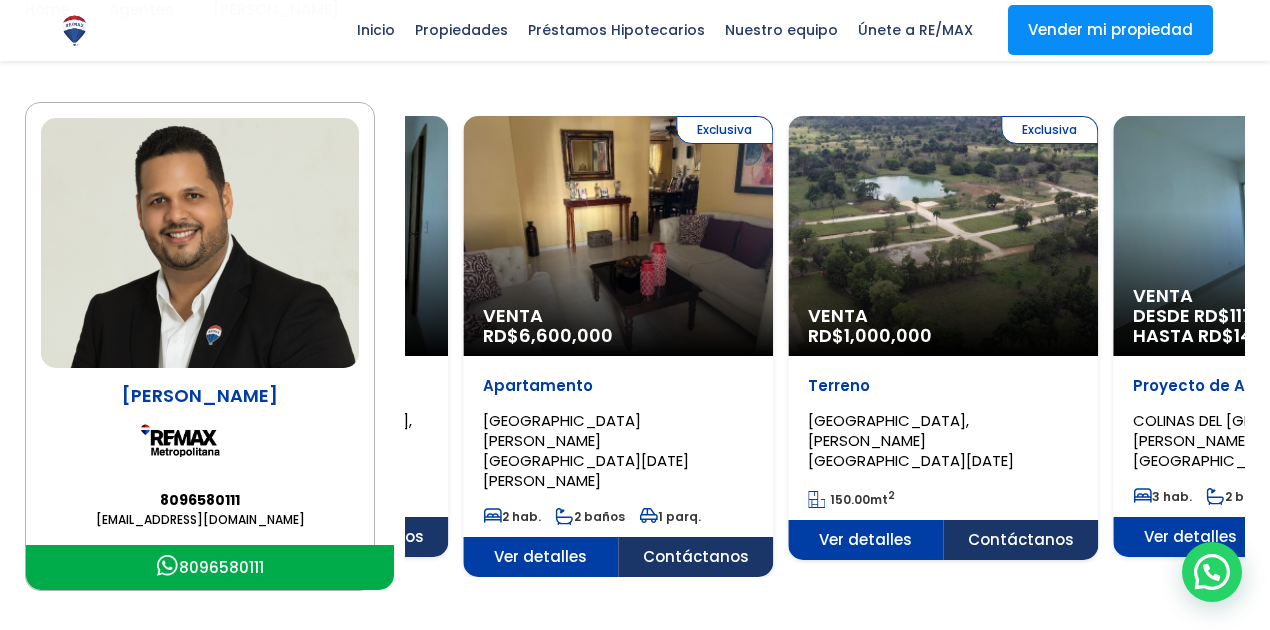 click on "X
Inicio
Propiedades
Préstamos Hipotecarios
Calculadora de préstamos
Nuestro equipo
Únete a RE/[PERSON_NAME] mi propiedad
.path{fill:none;stroke:#000;stroke-miterlimit:10;stroke-width:1.5px;}
✕
[PERSON_NAME] Home   Agentes   [PERSON_NAME]
[PERSON_NAME]
8096580111
[EMAIL_ADDRESS][DOMAIN_NAME]
8096580111" at bounding box center (635, 137) 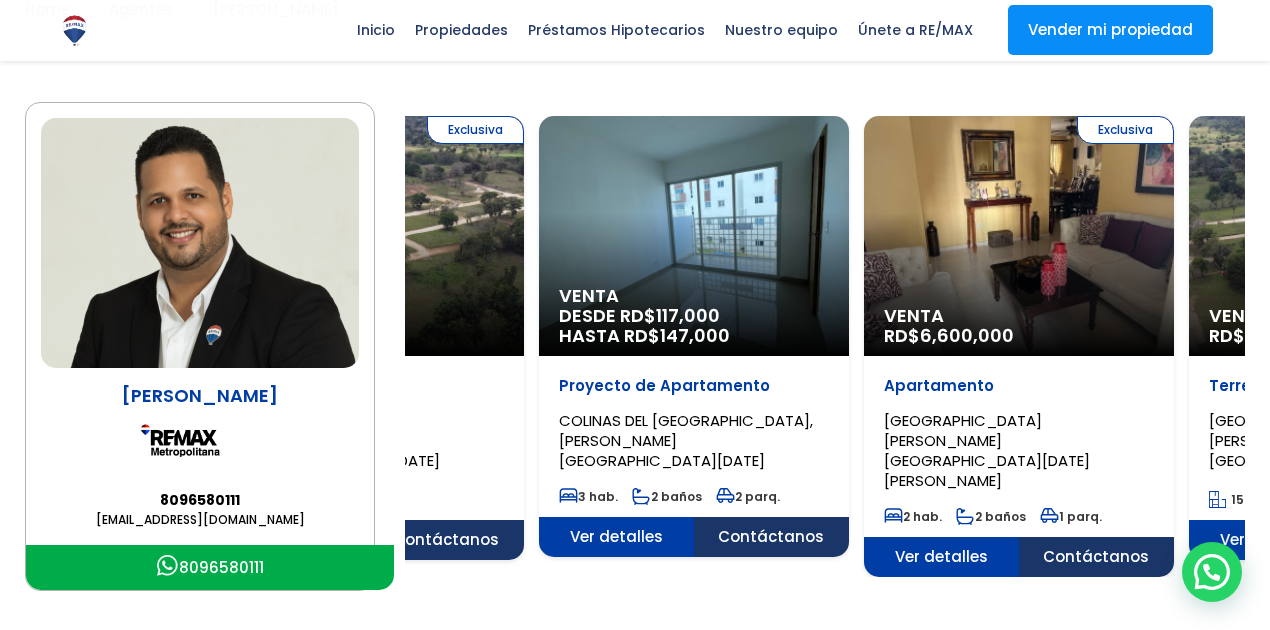 click on "Exclusiva
Venta
RD$  6,600,000" at bounding box center [1019, 236] 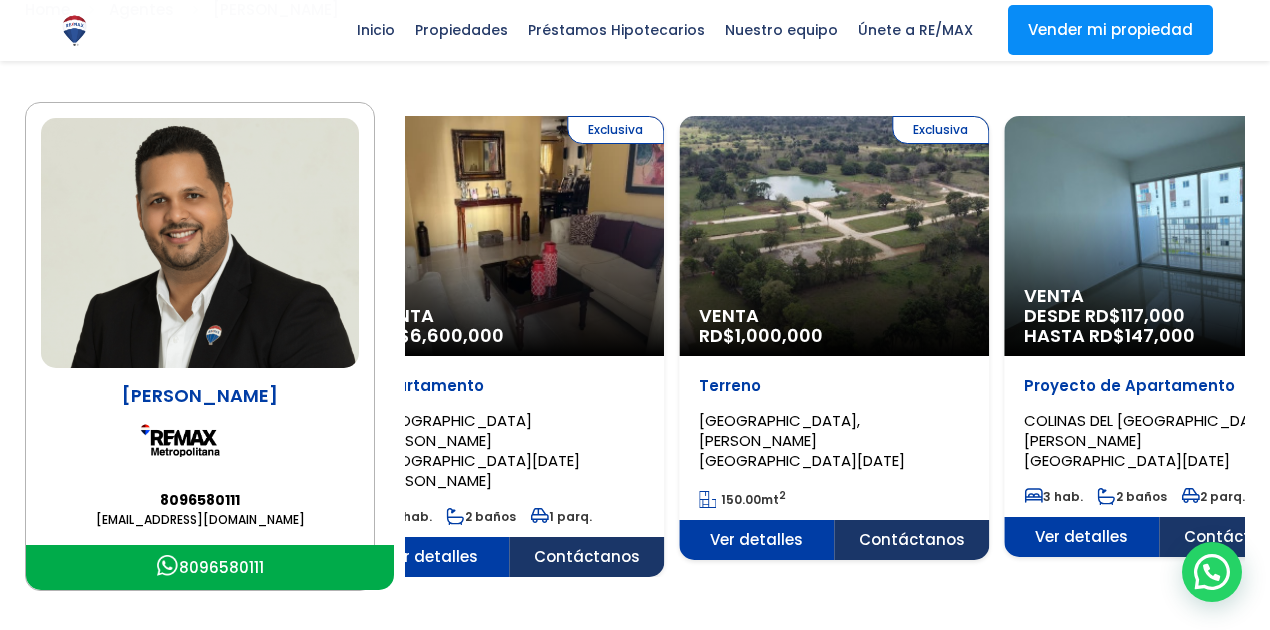click on "Exclusiva
Venta
RD$  6,600,000
Apartamento
COLINAS DE [GEOGRAPHIC_DATA][PERSON_NAME][GEOGRAPHIC_DATA][DATE][PERSON_NAME]
2 hab.
2 baños
1 parq." at bounding box center (-201, 346) 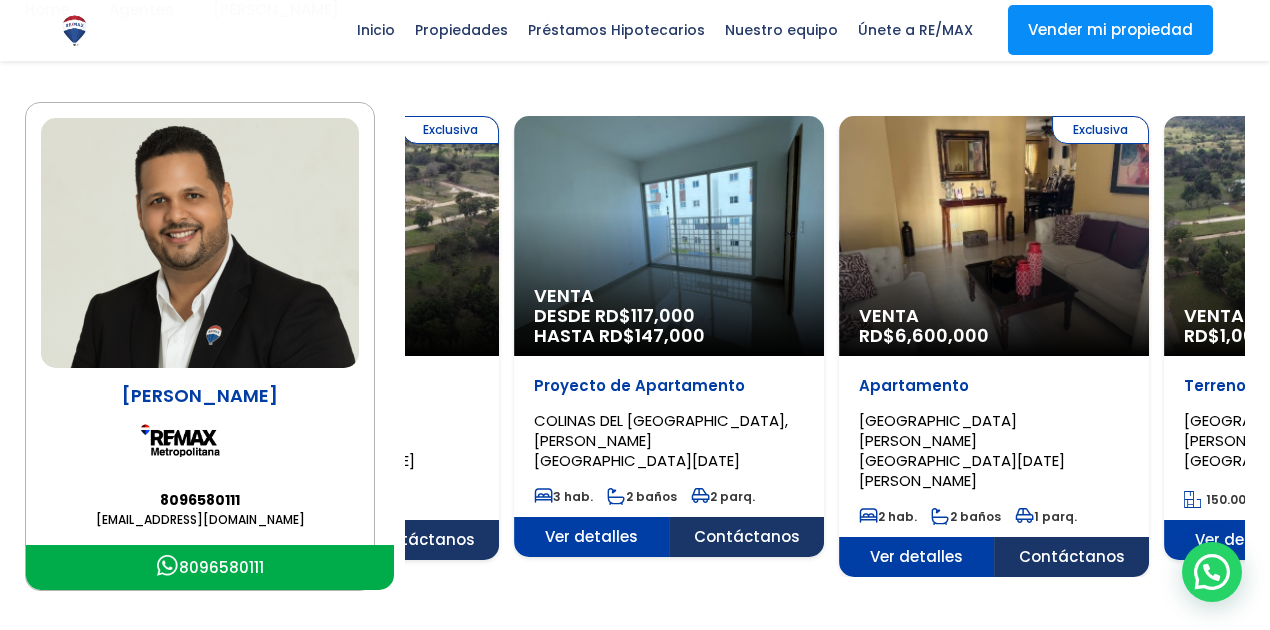 click on "Exclusiva
Venta
RD$  6,600,000" at bounding box center [994, 236] 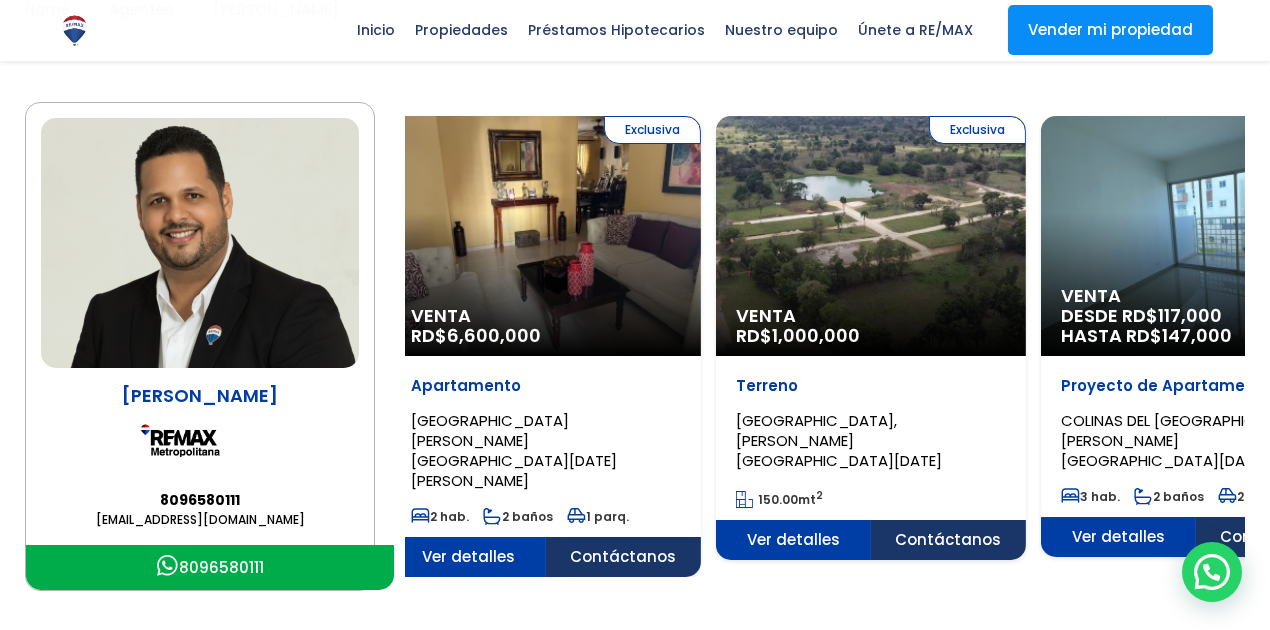 click on "Exclusiva
Venta
RD$  6,600,000
Apartamento
COLINAS DE [GEOGRAPHIC_DATA][PERSON_NAME][GEOGRAPHIC_DATA][DATE][PERSON_NAME]
2 hab.
2 baños
1 parq." at bounding box center (-164, 346) 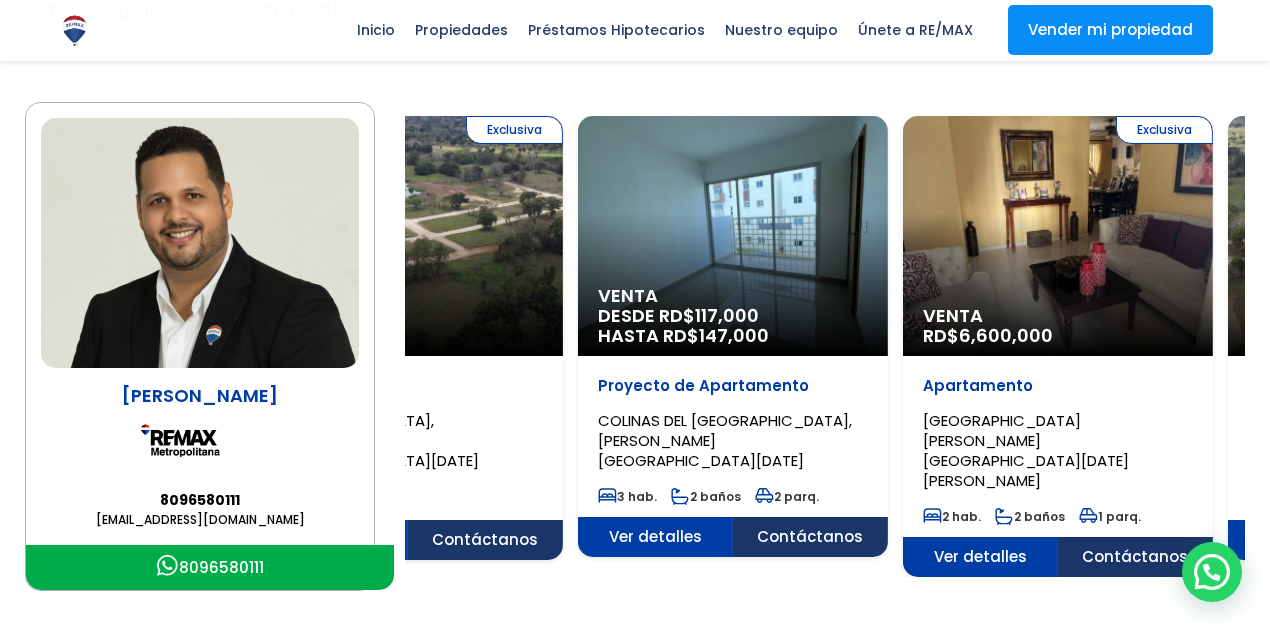 click on "Exclusiva
Venta
RD$  6,600,000" at bounding box center [1058, 236] 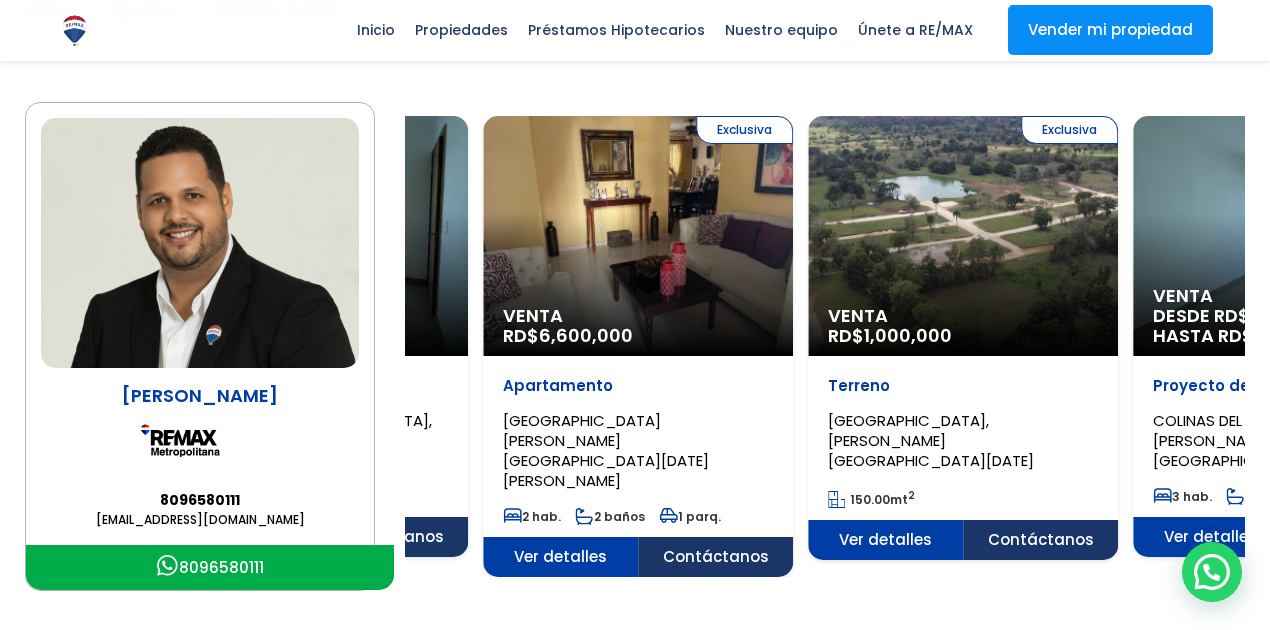 click on "Exclusiva
Venta
RD$  6,600,000
Apartamento
COLINAS DE [GEOGRAPHIC_DATA][PERSON_NAME][GEOGRAPHIC_DATA][DATE][PERSON_NAME]
2 hab.
2 baños
1 parq." at bounding box center [-72, 346] 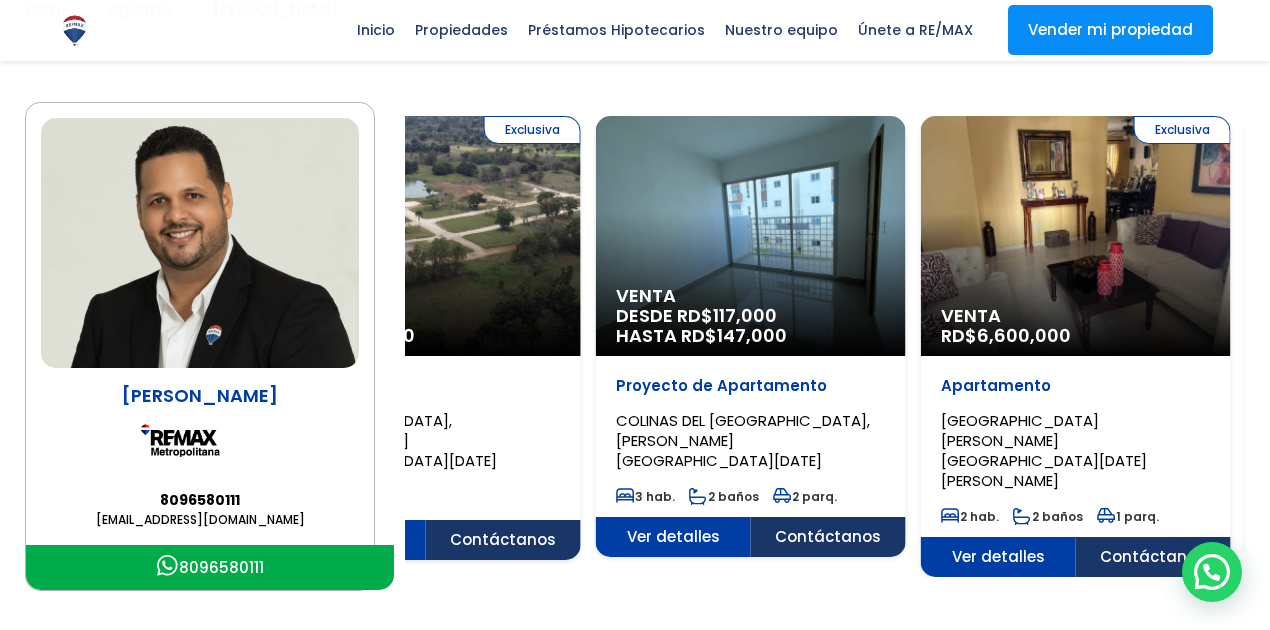 click on "Exclusiva
Venta
RD$  6,600,000" at bounding box center [1076, 236] 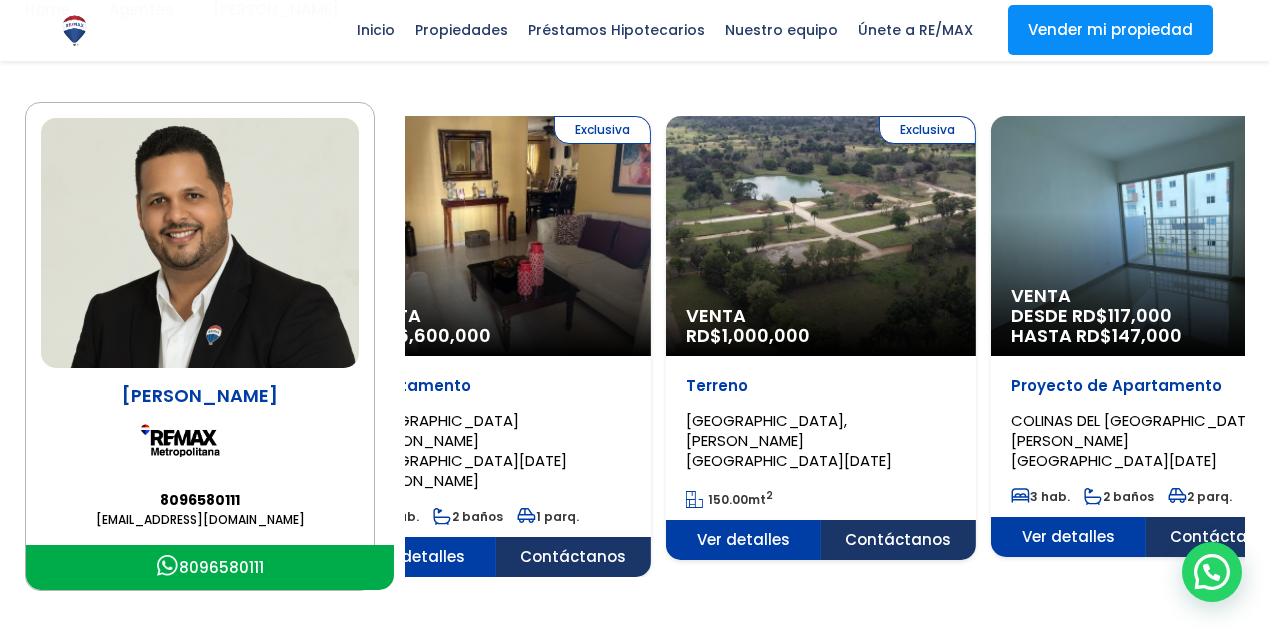 click on "[PERSON_NAME]
8096580111
[EMAIL_ADDRESS][DOMAIN_NAME]
8096580111
Exclusiva
Venta
RD$  6,600,000" at bounding box center [635, 346] 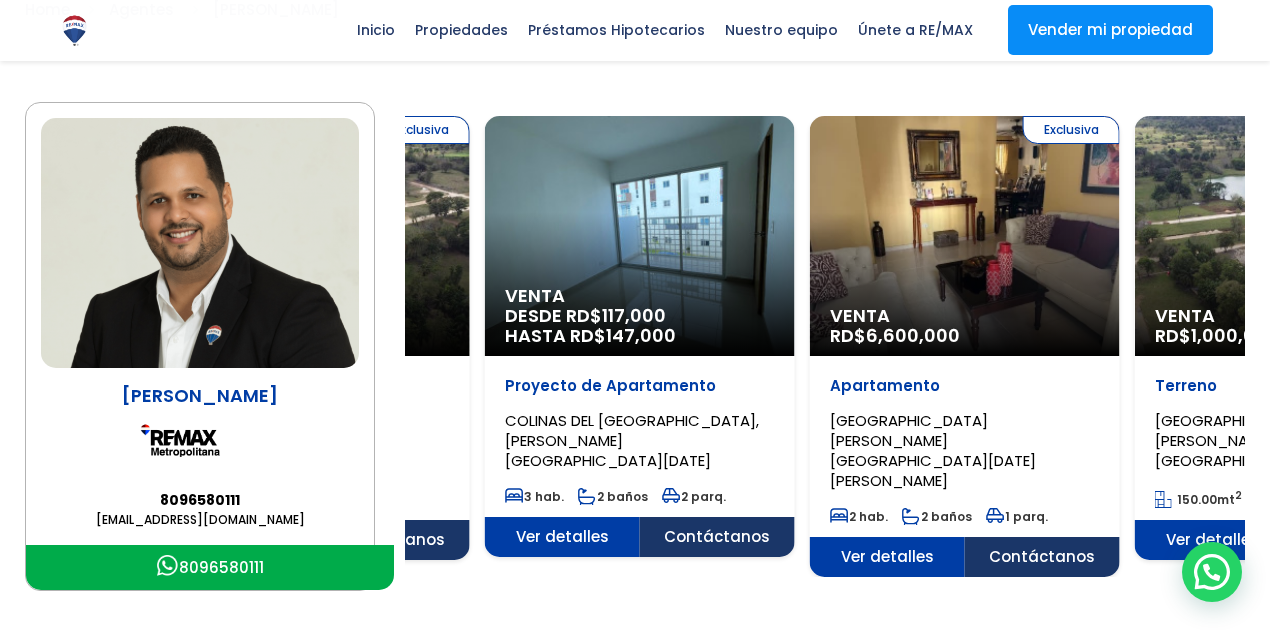click on "Exclusiva
Venta
RD$  1,000,000" at bounding box center (1290, 236) 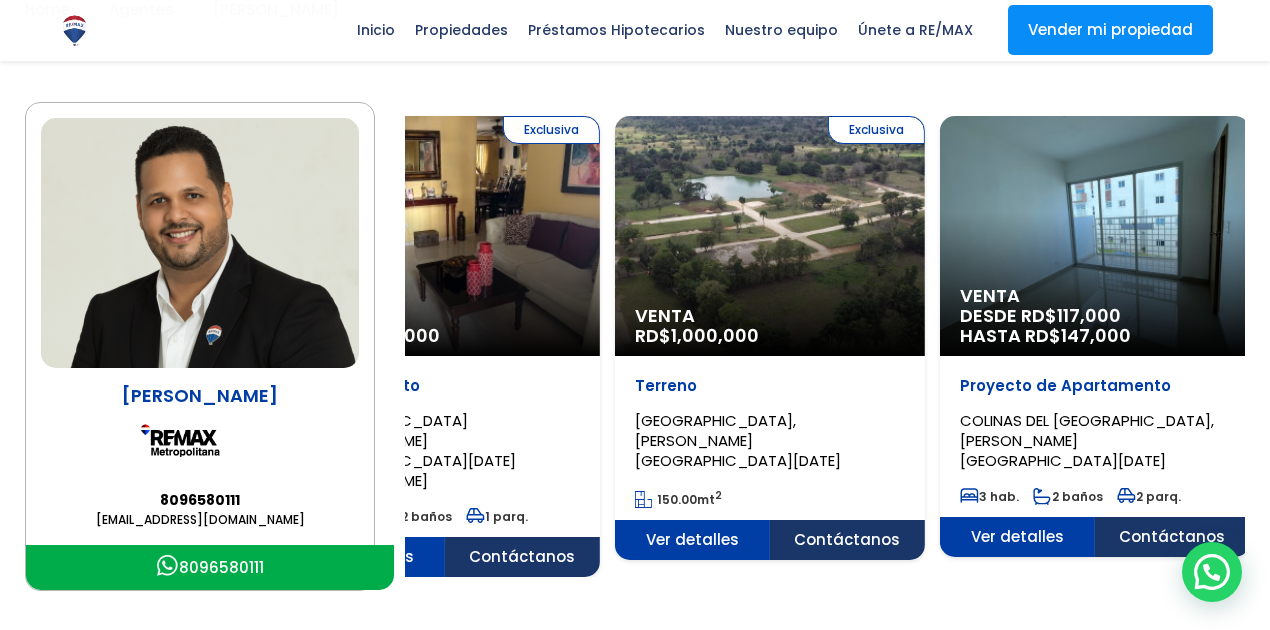 click on "Exclusiva
Venta
RD$  6,600,000
Apartamento
COLINAS DE [GEOGRAPHIC_DATA][PERSON_NAME][GEOGRAPHIC_DATA][DATE][PERSON_NAME]
2 hab.
2 baños
1 parq." at bounding box center (-265, 346) 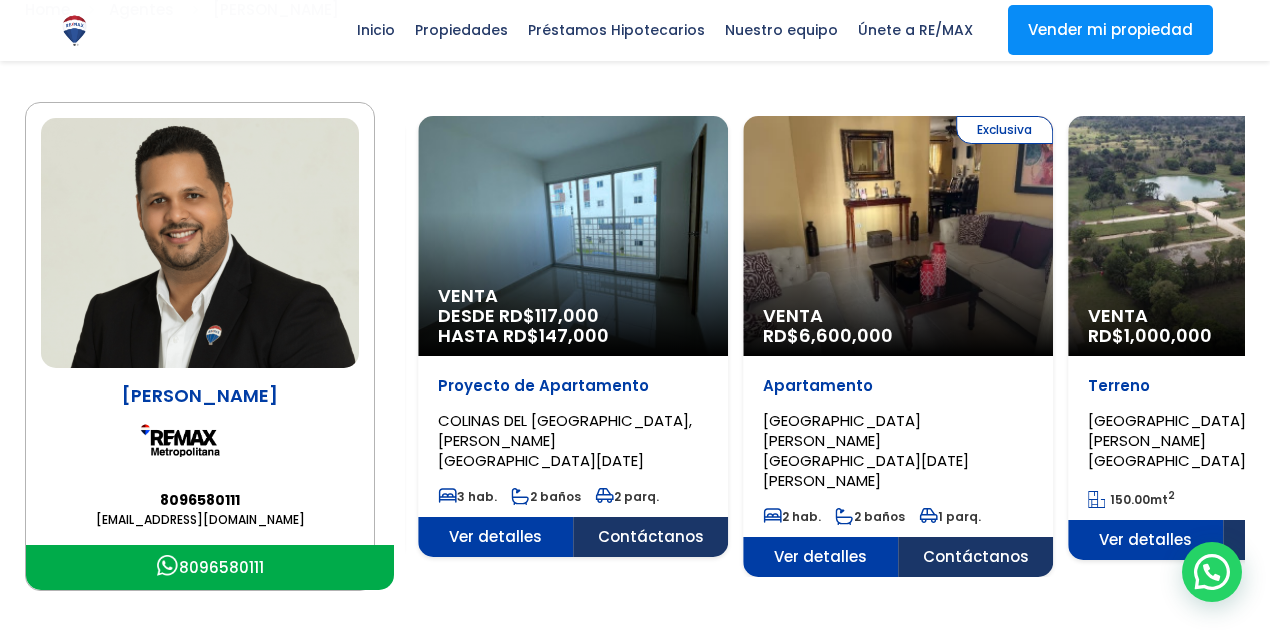 click on "X
Inicio
Propiedades
Préstamos Hipotecarios
Calculadora de préstamos
Nuestro equipo
Únete a RE/[PERSON_NAME] mi propiedad
.path{fill:none;stroke:#000;stroke-miterlimit:10;stroke-width:1.5px;}
✕
[PERSON_NAME] Home   Agentes   [PERSON_NAME]
[PERSON_NAME]
8096580111
[EMAIL_ADDRESS][DOMAIN_NAME]
8096580111" at bounding box center (635, 137) 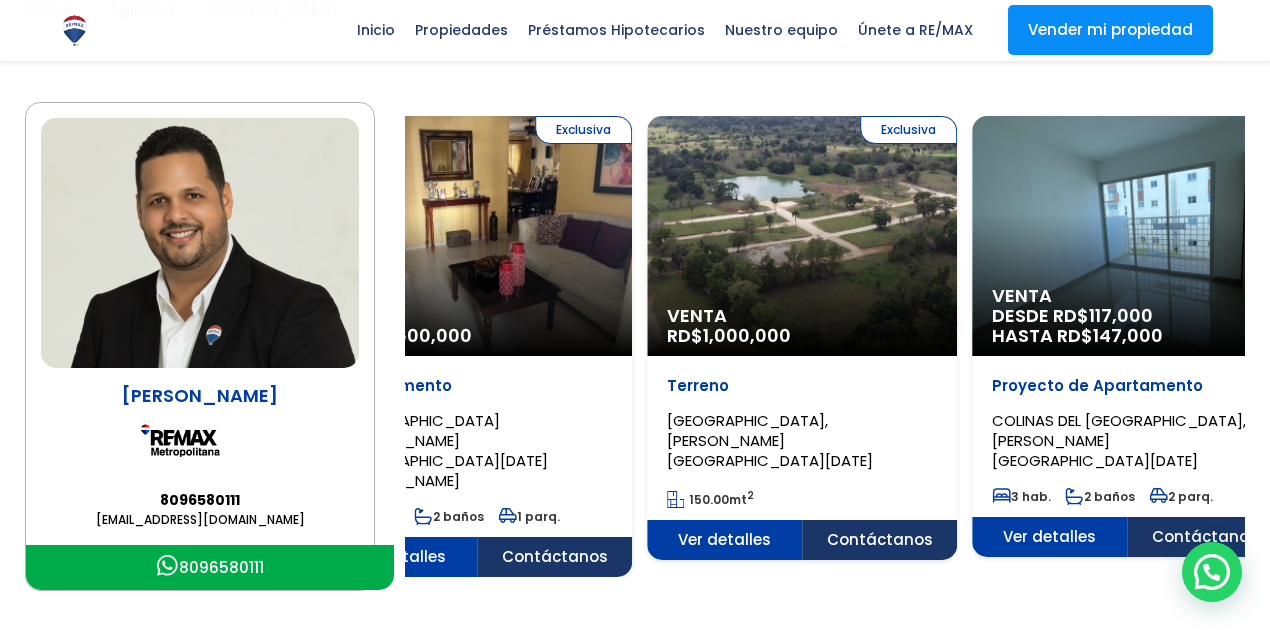 click on "[PERSON_NAME]
8096580111
[EMAIL_ADDRESS][DOMAIN_NAME]
8096580111
Exclusiva
Venta
RD$  6,600,000" at bounding box center [635, 346] 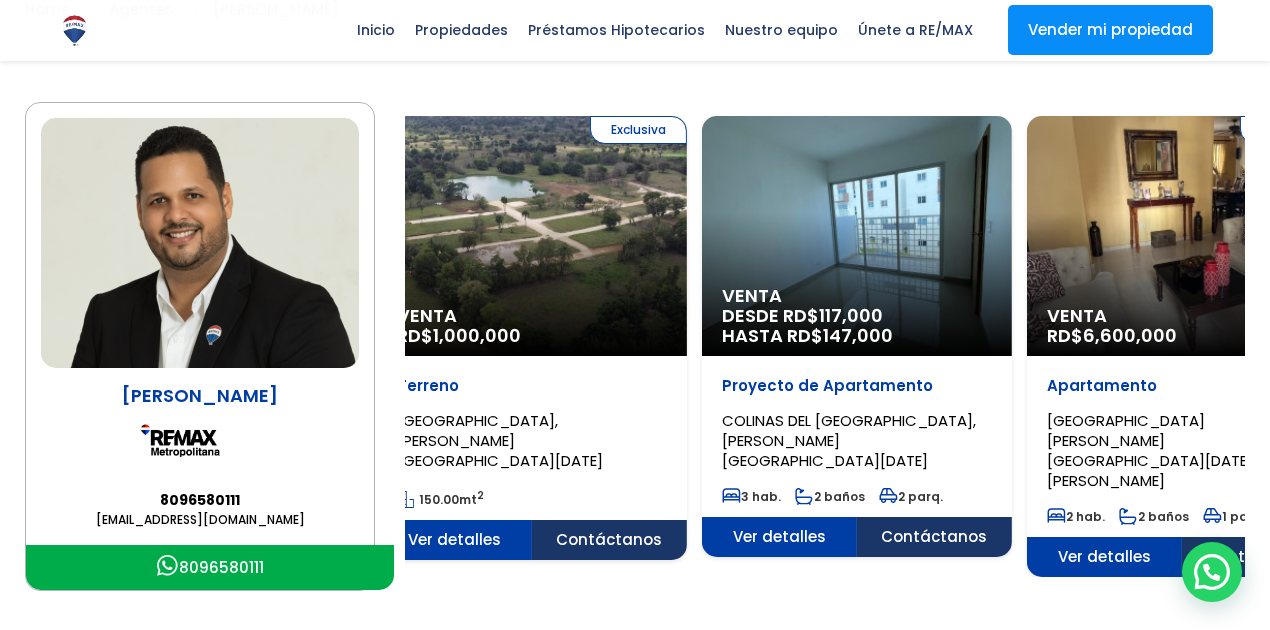 click on "X
Inicio
Propiedades
Préstamos Hipotecarios
Calculadora de préstamos
Nuestro equipo
Únete a RE/[PERSON_NAME] mi propiedad
.path{fill:none;stroke:#000;stroke-miterlimit:10;stroke-width:1.5px;}
✕
[PERSON_NAME] Home   Agentes   [PERSON_NAME]
[PERSON_NAME]
8096580111
[EMAIL_ADDRESS][DOMAIN_NAME]
8096580111" at bounding box center (635, 137) 